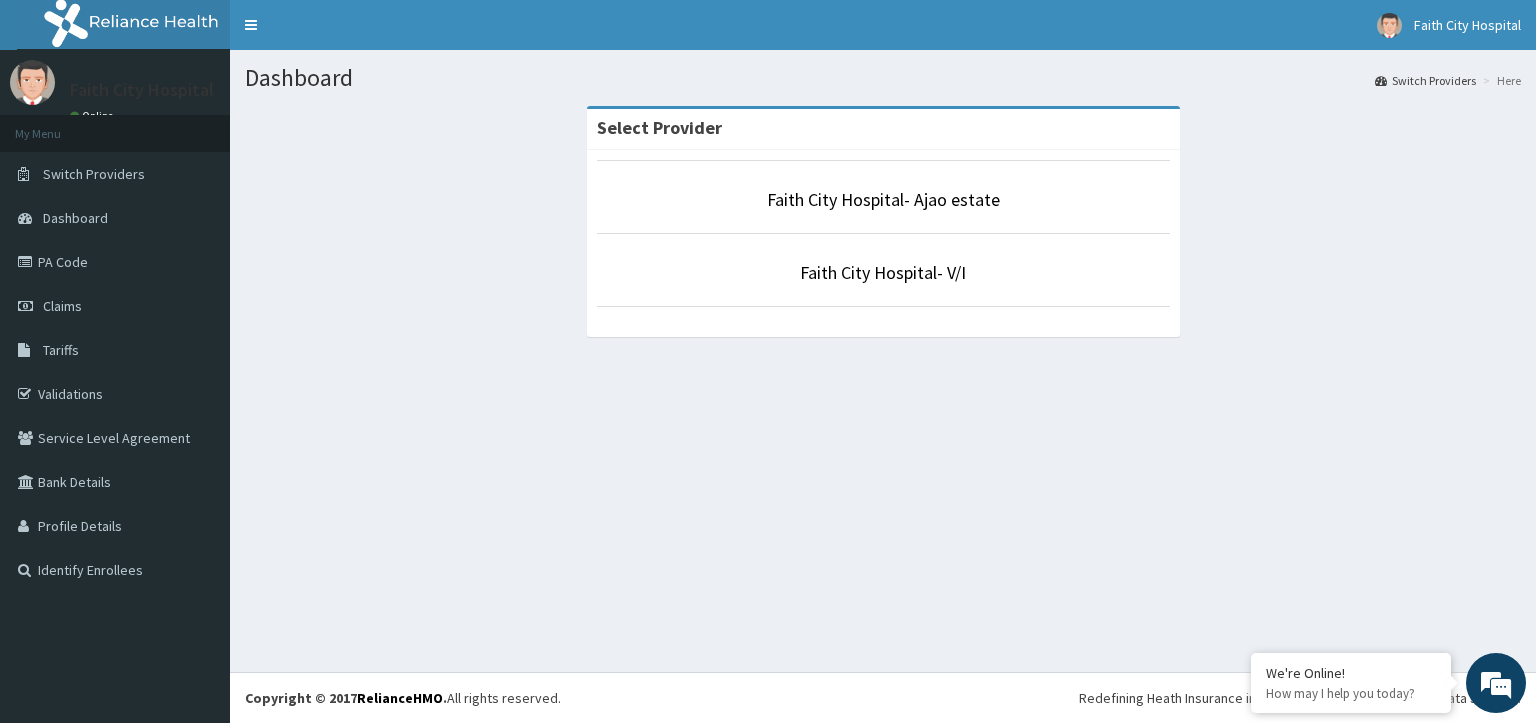 scroll, scrollTop: 0, scrollLeft: 0, axis: both 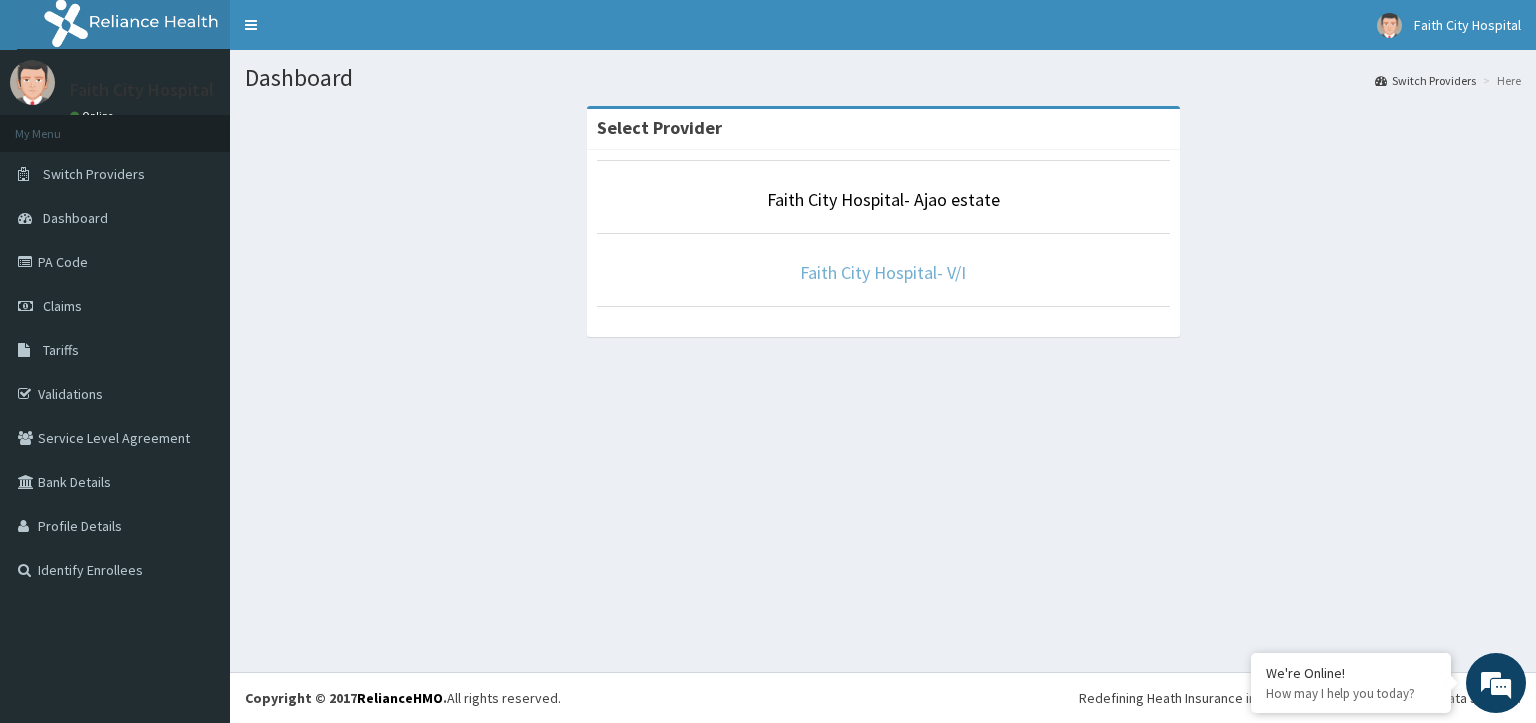 click on "Faith City Hospital- V/I" at bounding box center (883, 272) 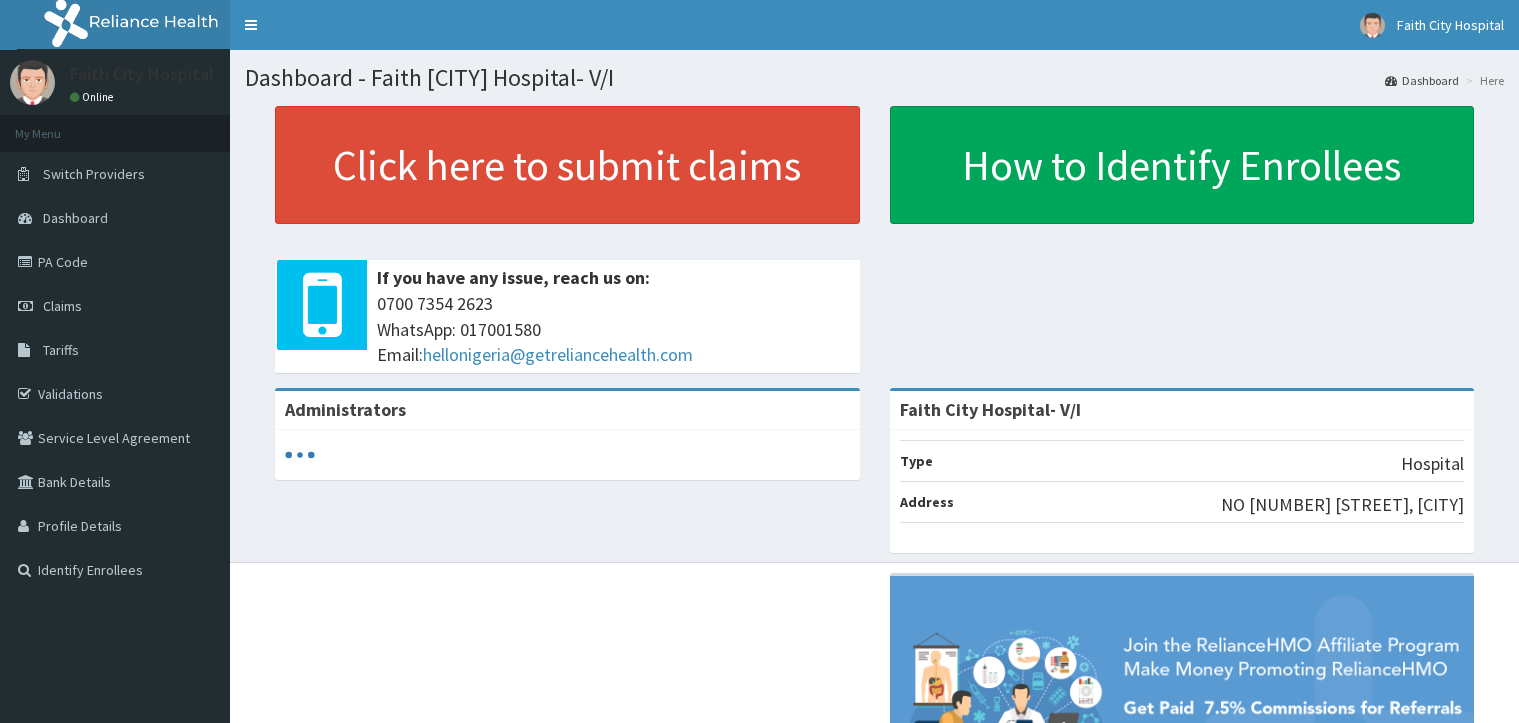 scroll, scrollTop: 0, scrollLeft: 0, axis: both 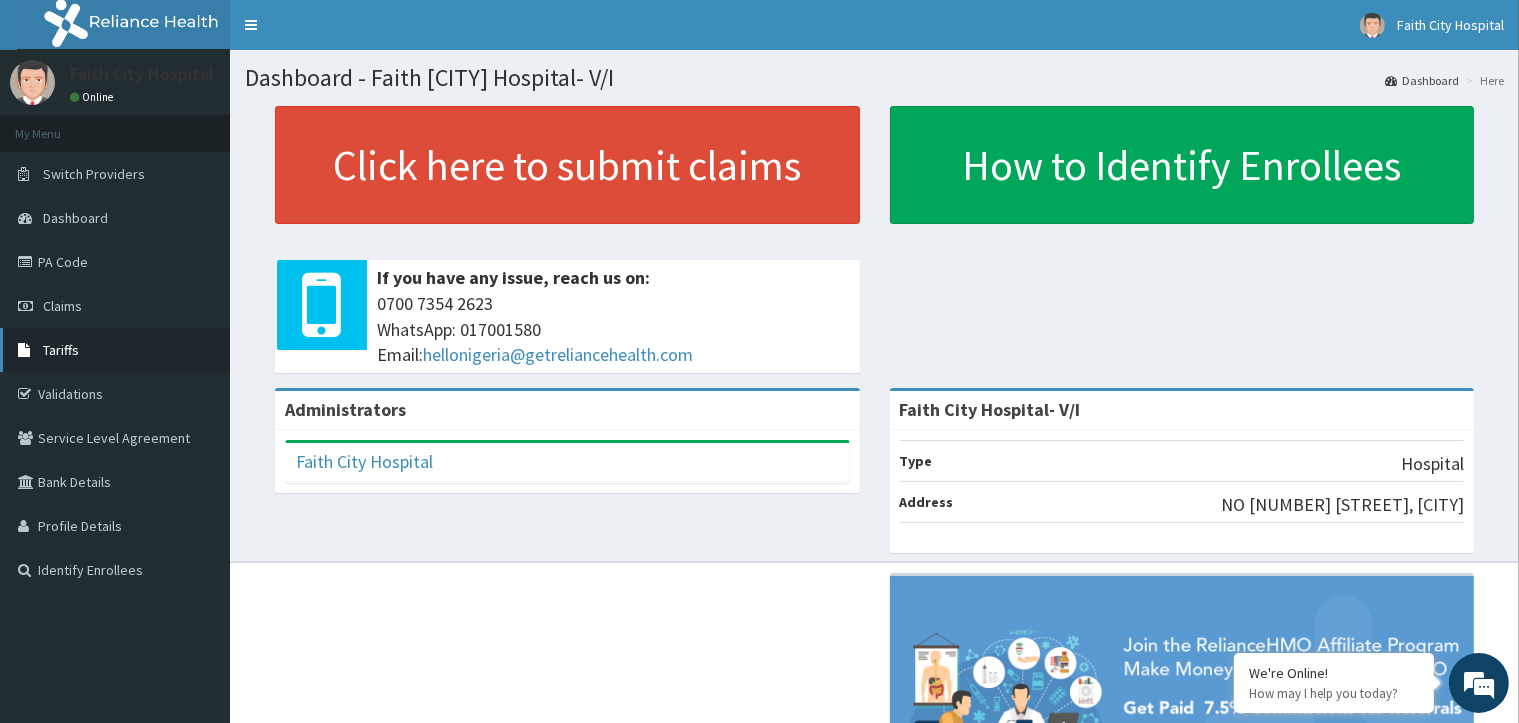click on "Tariffs" at bounding box center [115, 350] 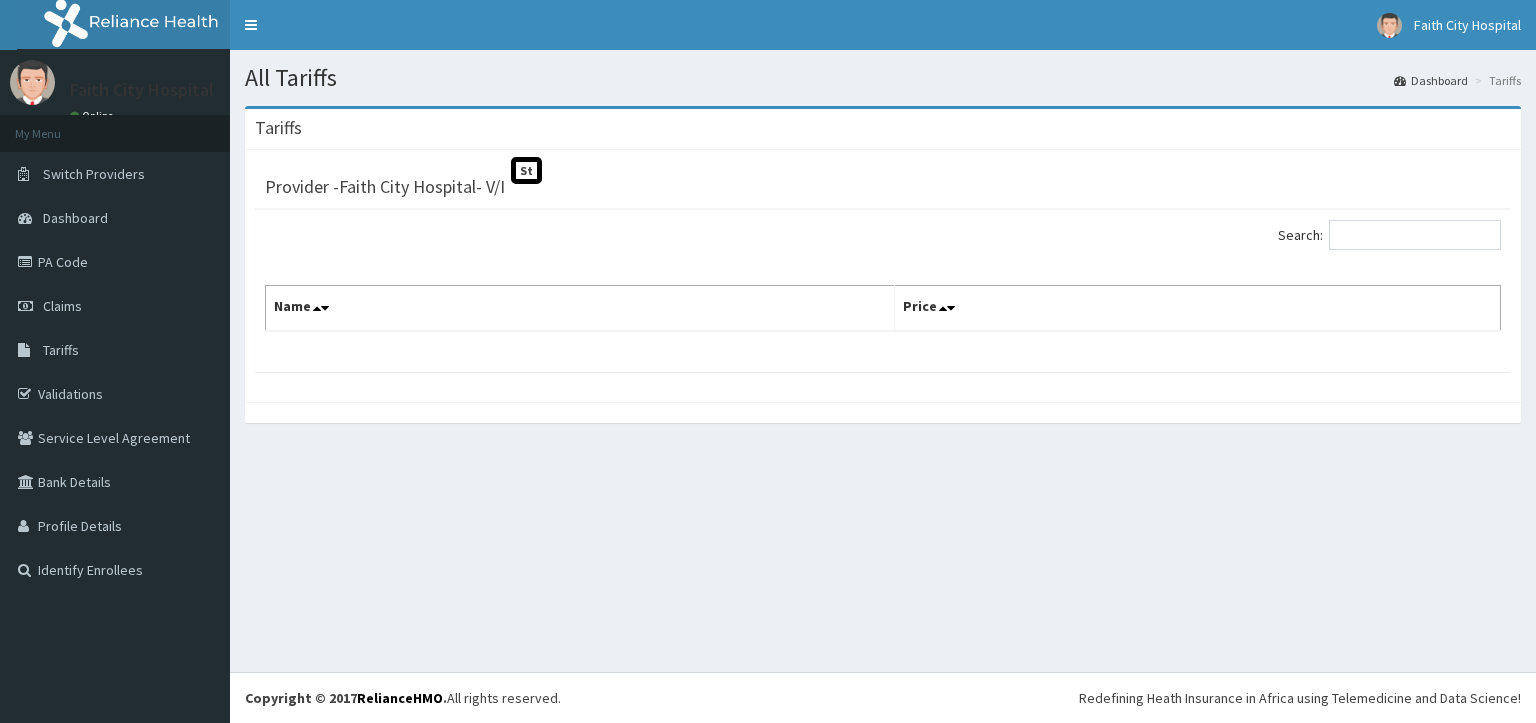 scroll, scrollTop: 0, scrollLeft: 0, axis: both 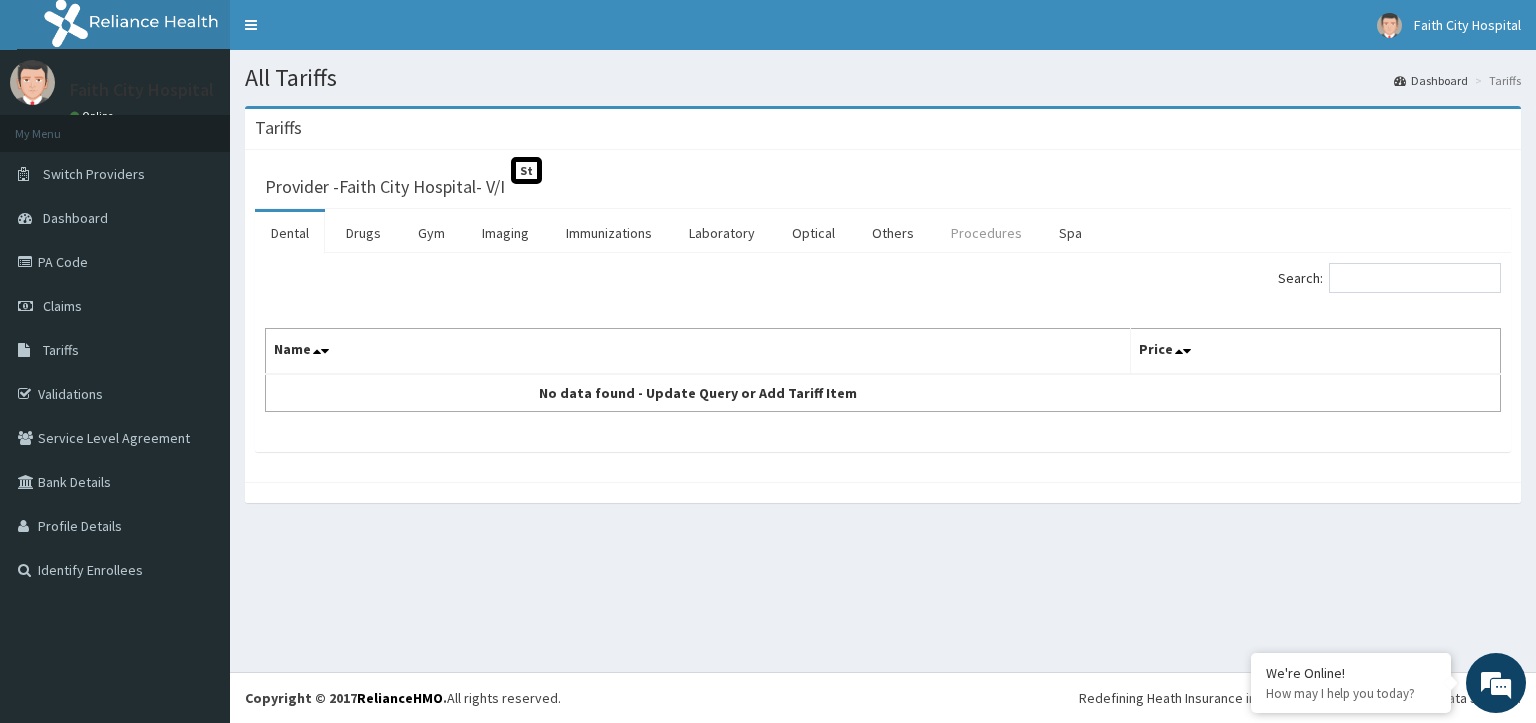 click on "Procedures" at bounding box center (986, 233) 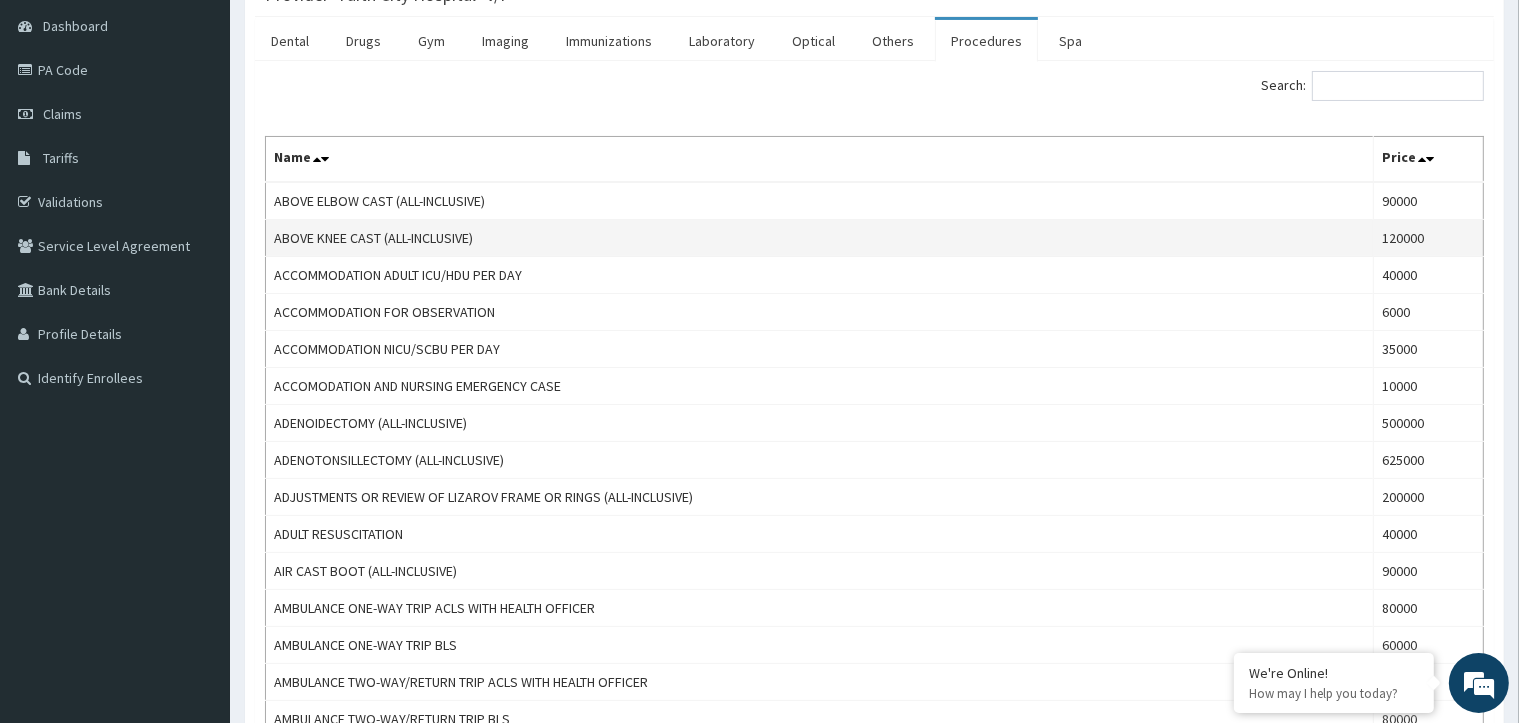scroll, scrollTop: 200, scrollLeft: 0, axis: vertical 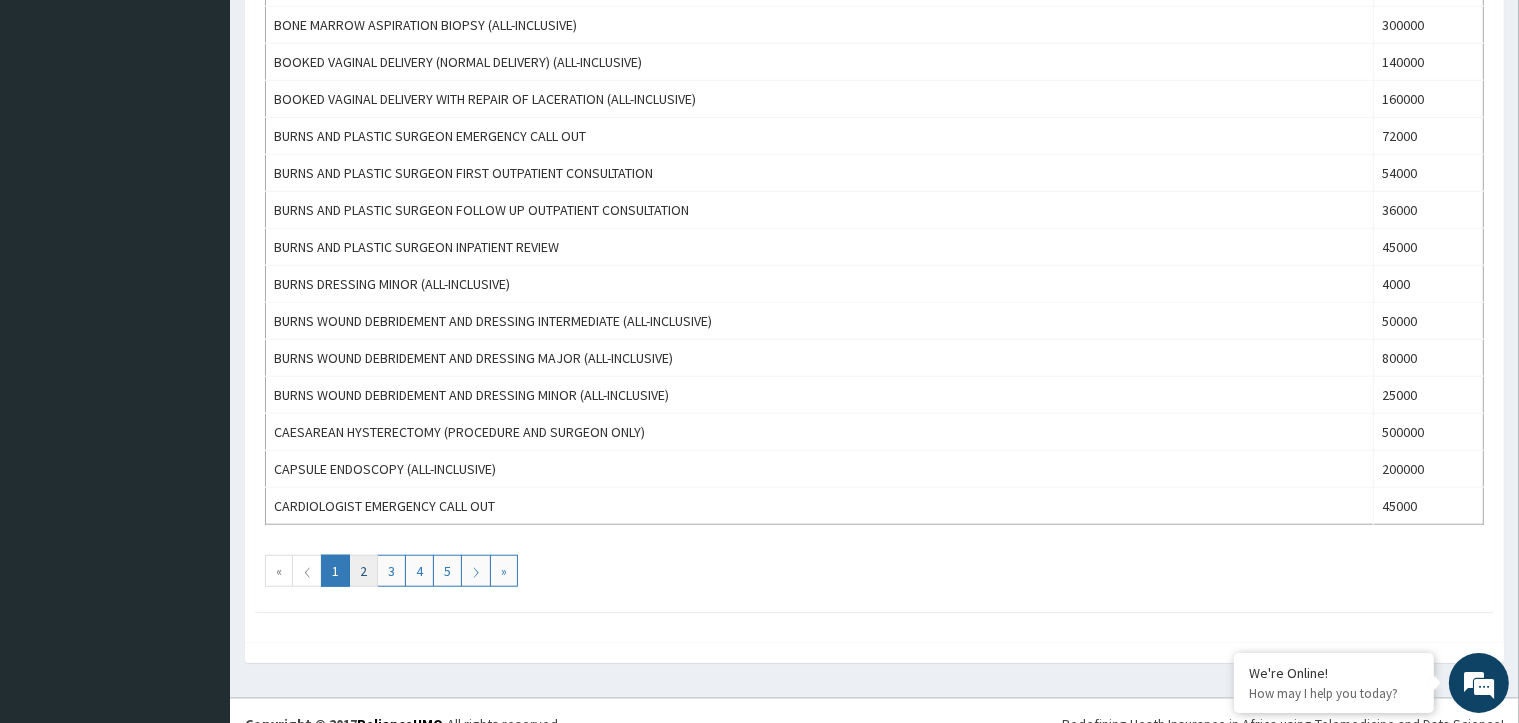 click on "2" at bounding box center [363, 571] 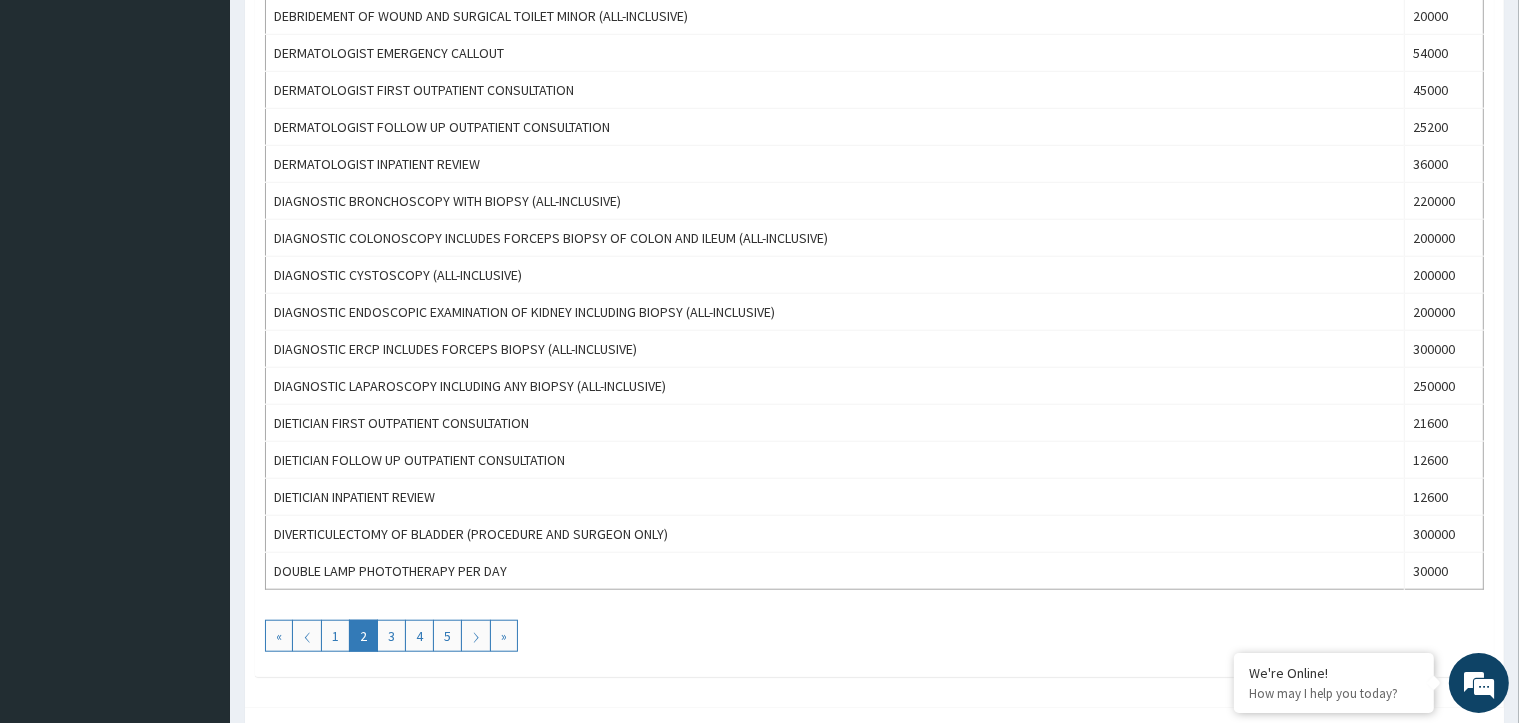 scroll, scrollTop: 1700, scrollLeft: 0, axis: vertical 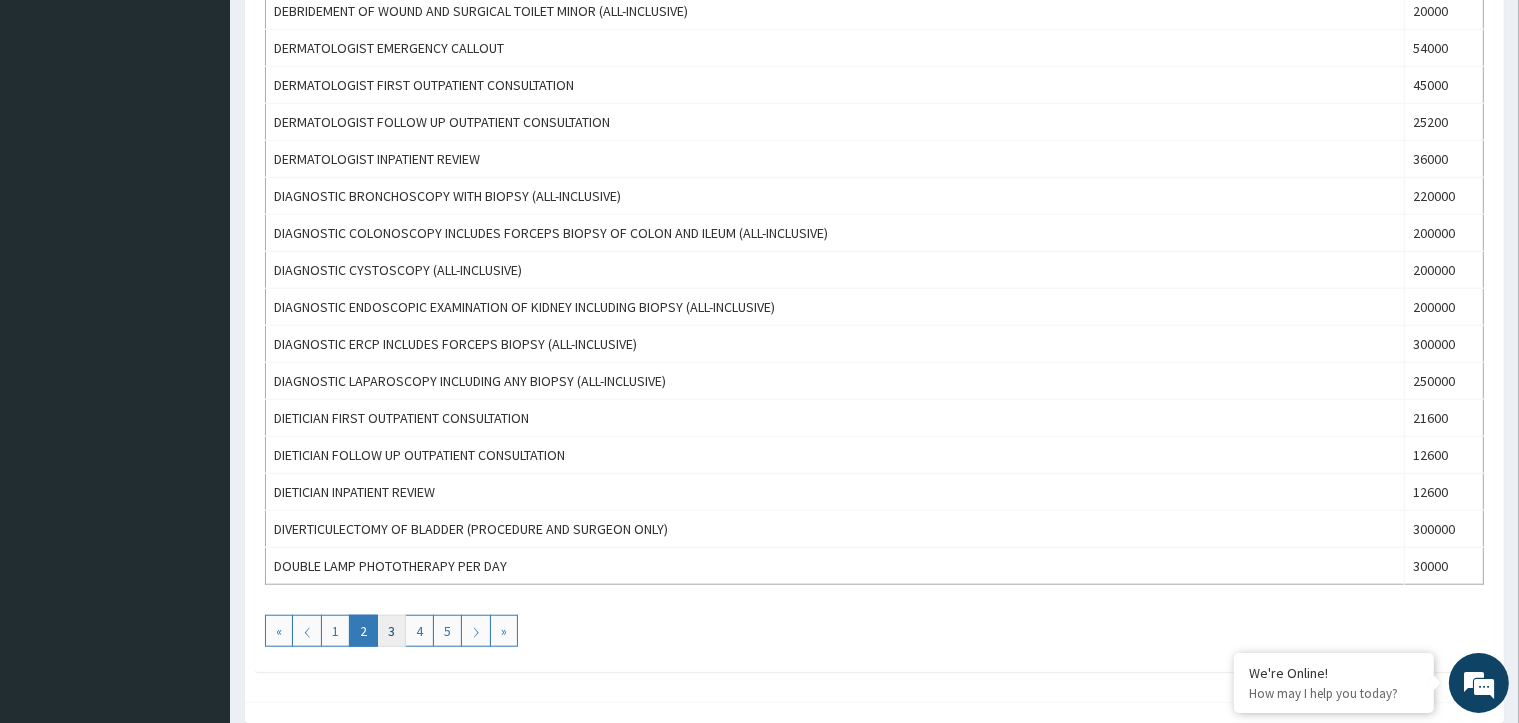 click on "3" at bounding box center [391, 631] 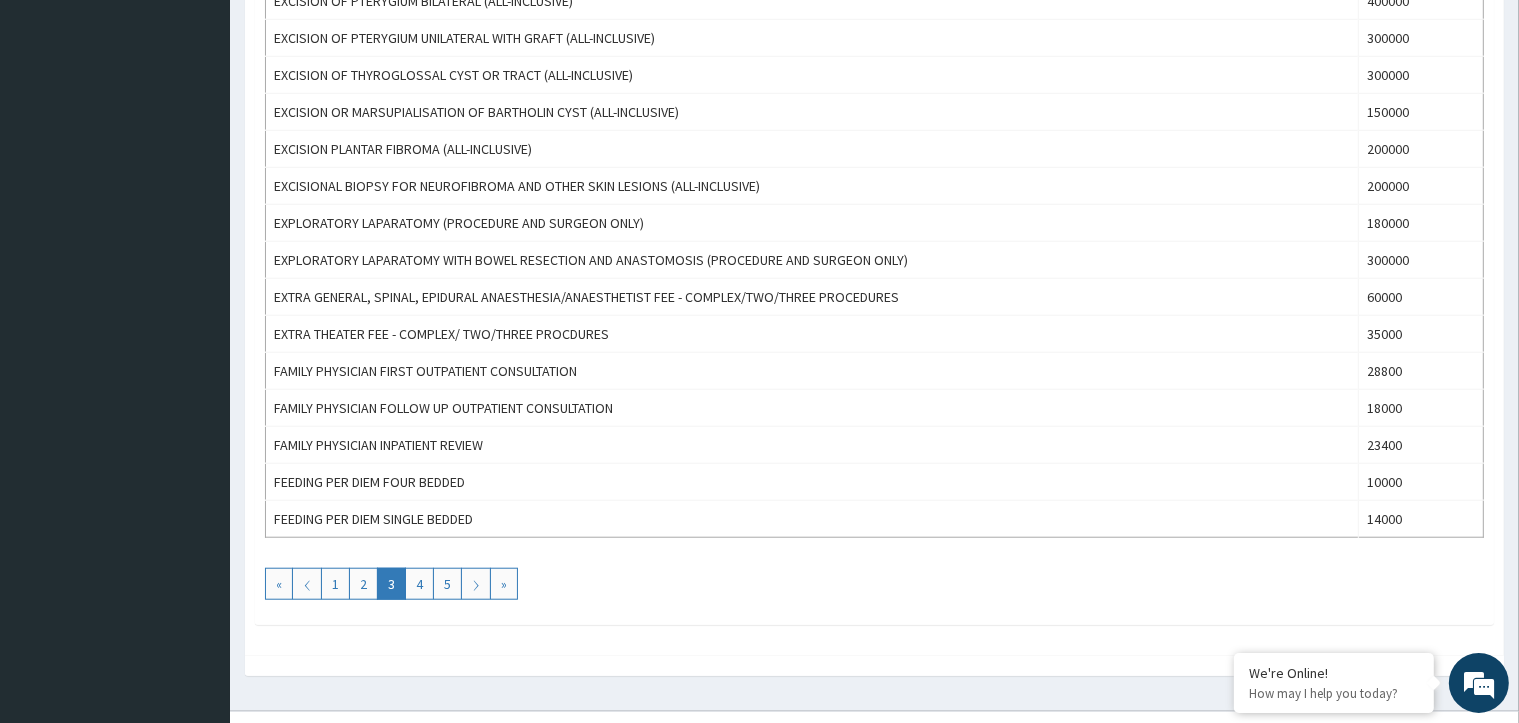 scroll, scrollTop: 1700, scrollLeft: 0, axis: vertical 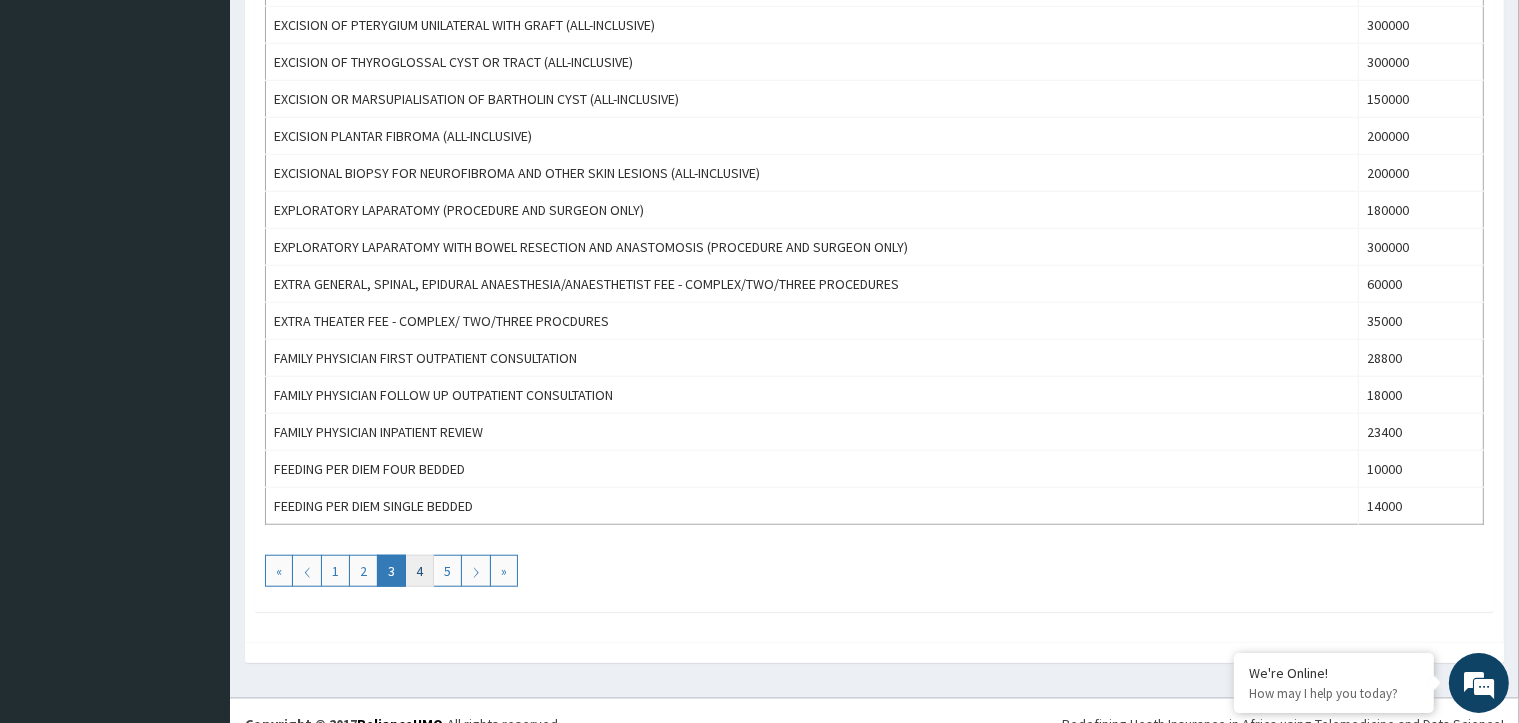 click on "4" at bounding box center [419, 571] 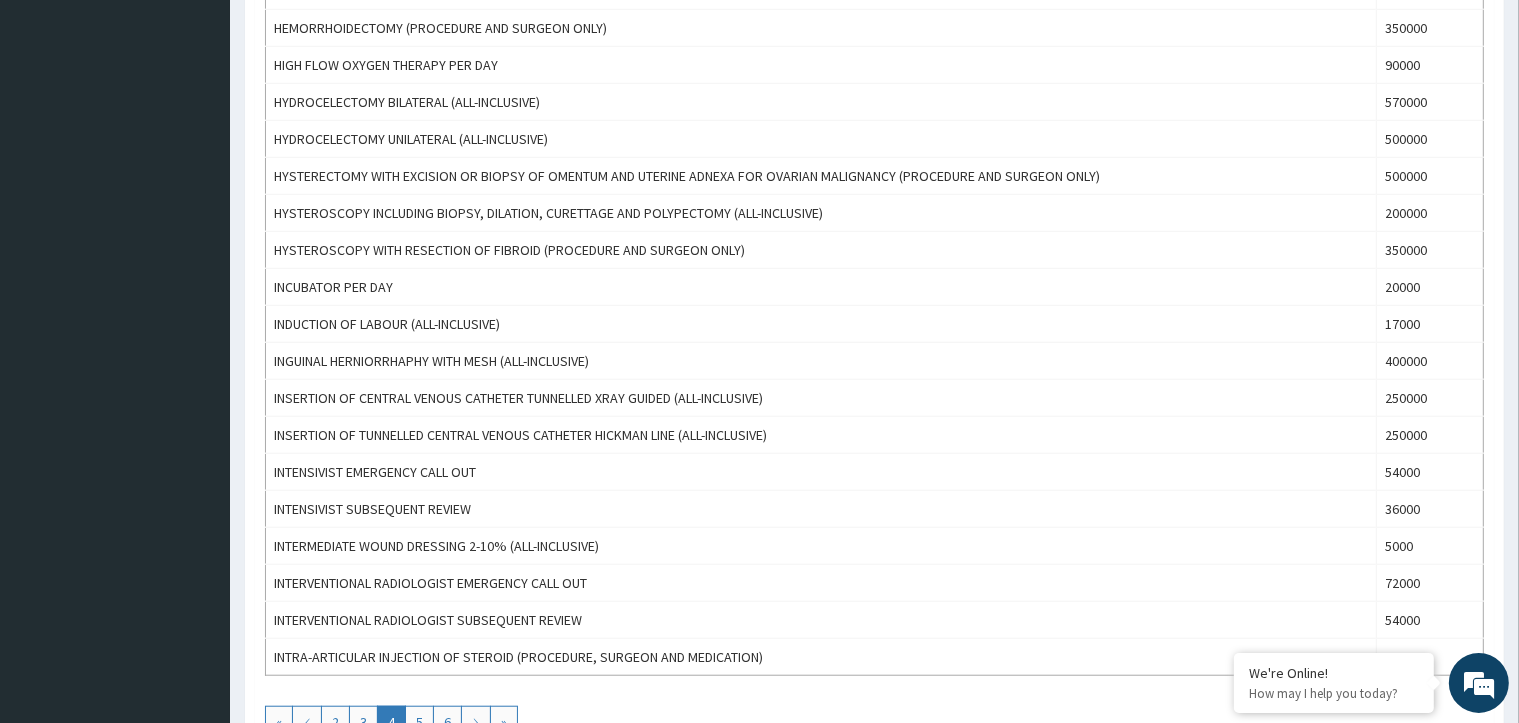 scroll, scrollTop: 1600, scrollLeft: 0, axis: vertical 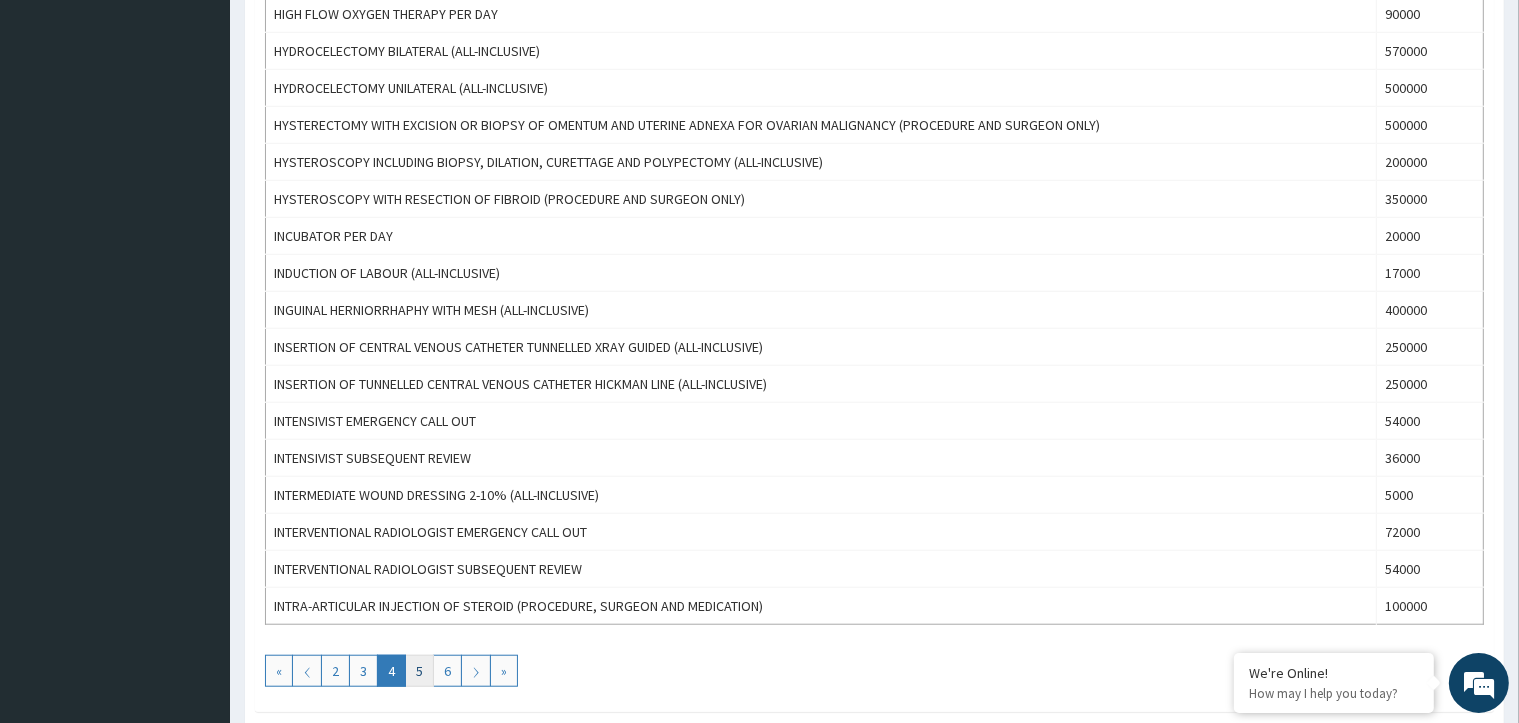 click on "5" at bounding box center [419, 671] 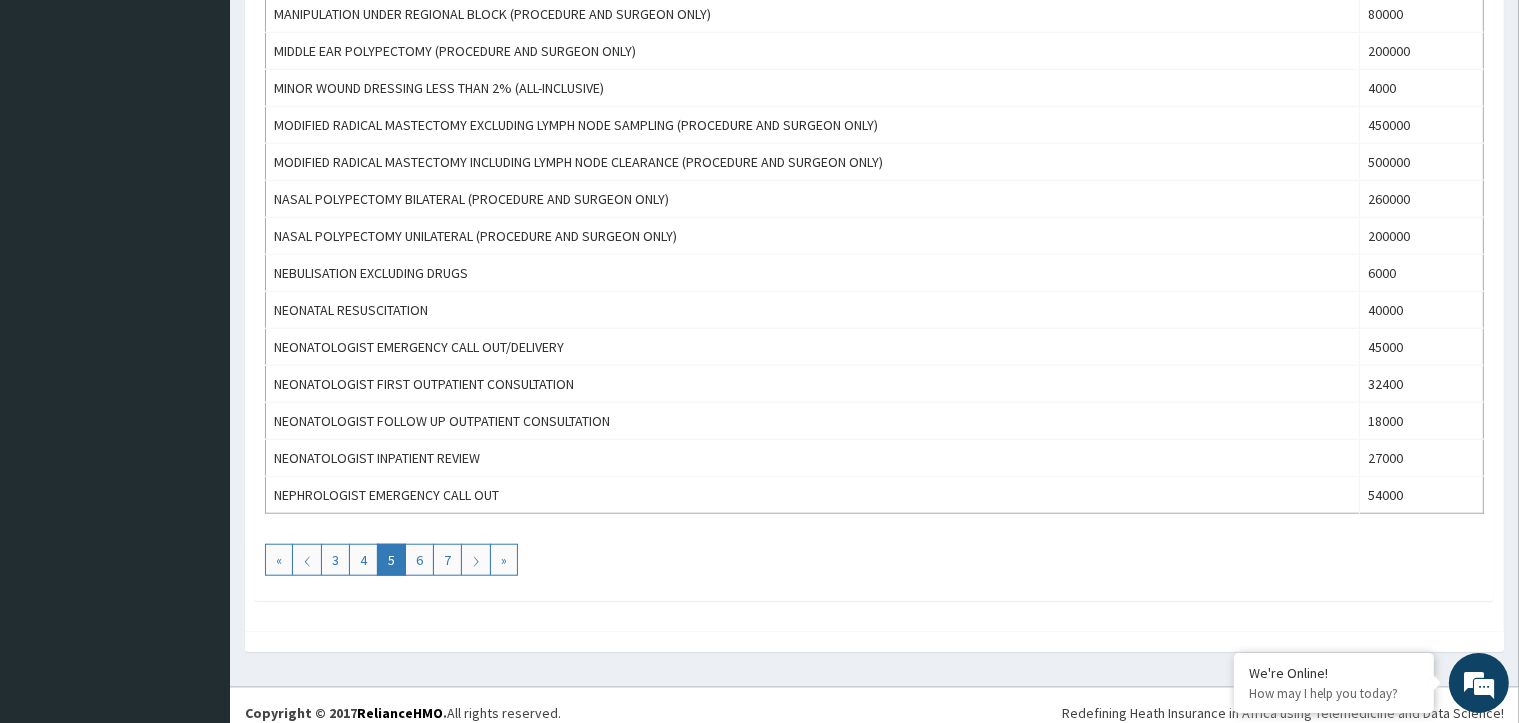 scroll, scrollTop: 1714, scrollLeft: 0, axis: vertical 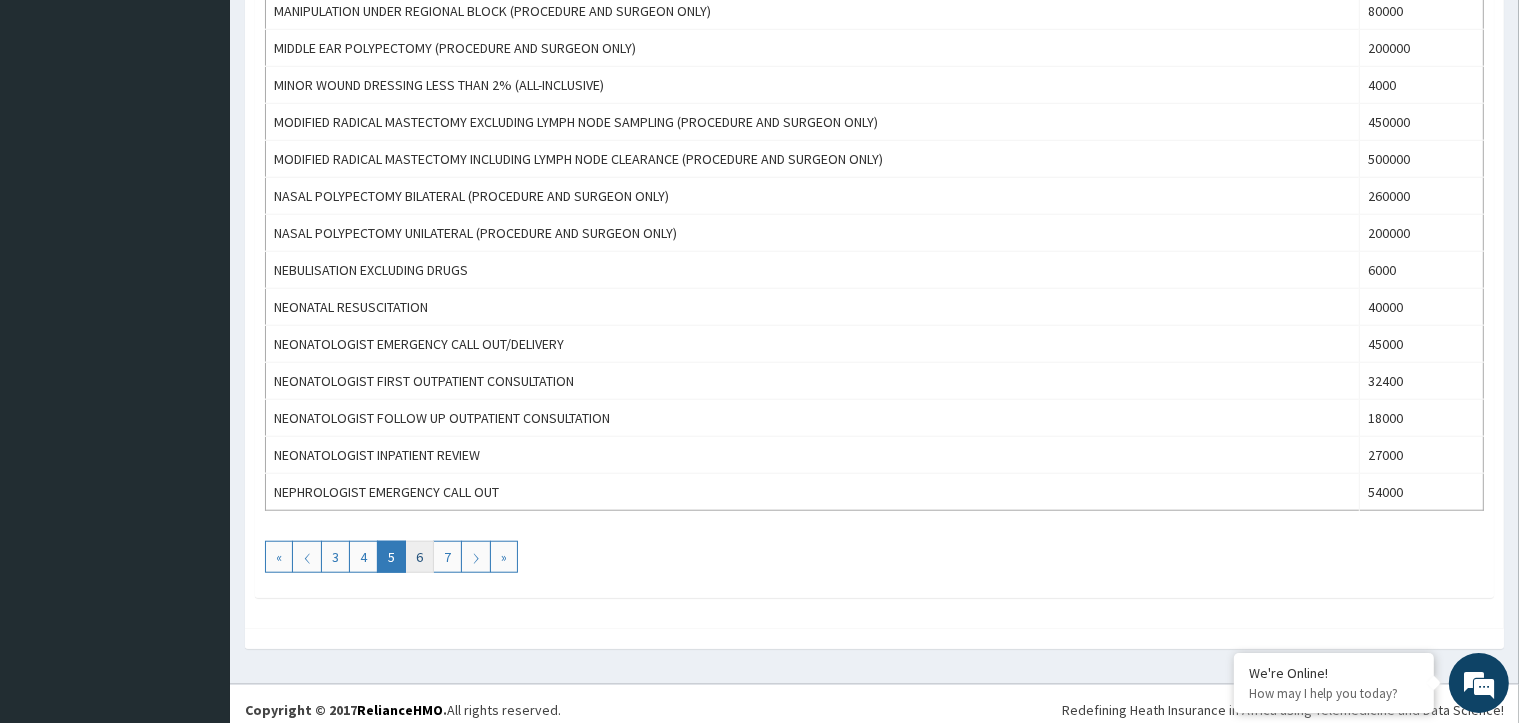 click on "6" at bounding box center [419, 557] 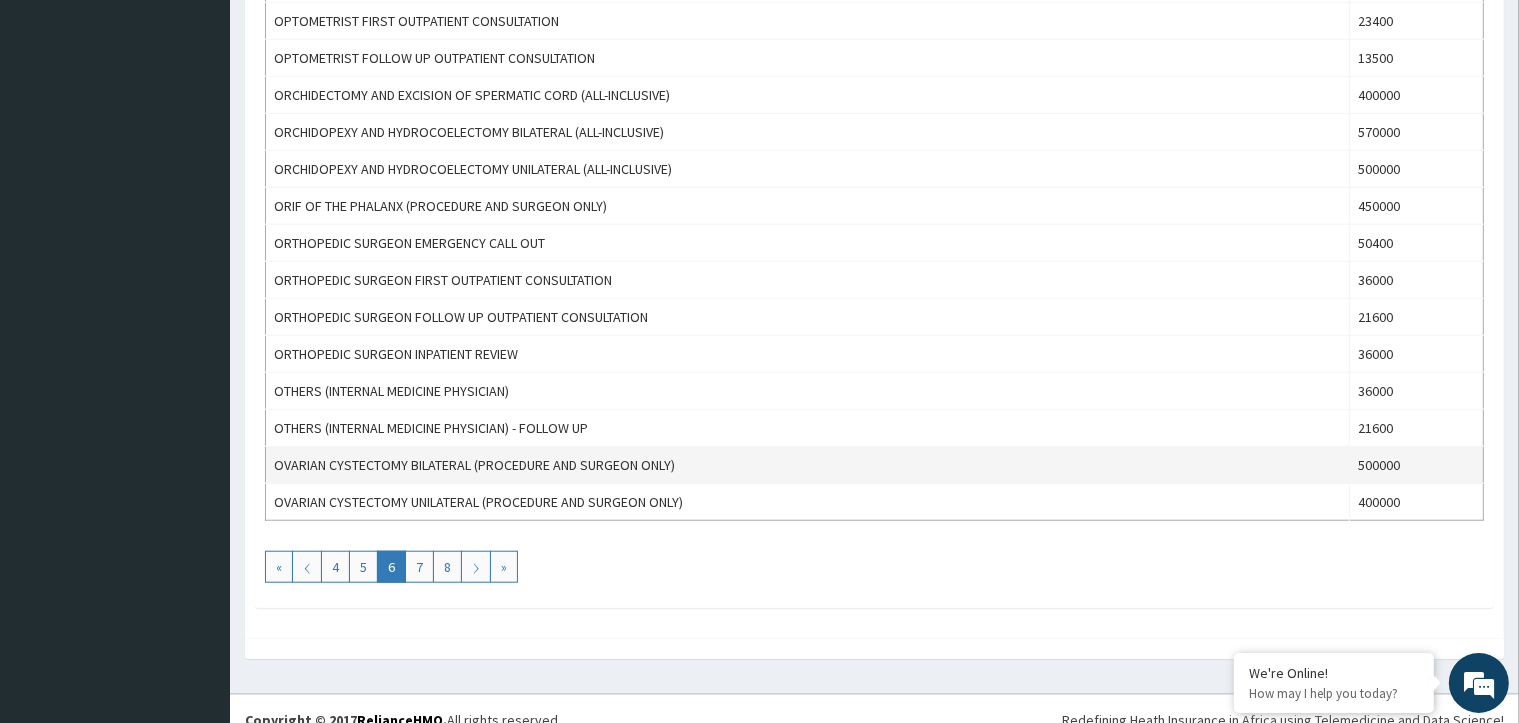 scroll, scrollTop: 1714, scrollLeft: 0, axis: vertical 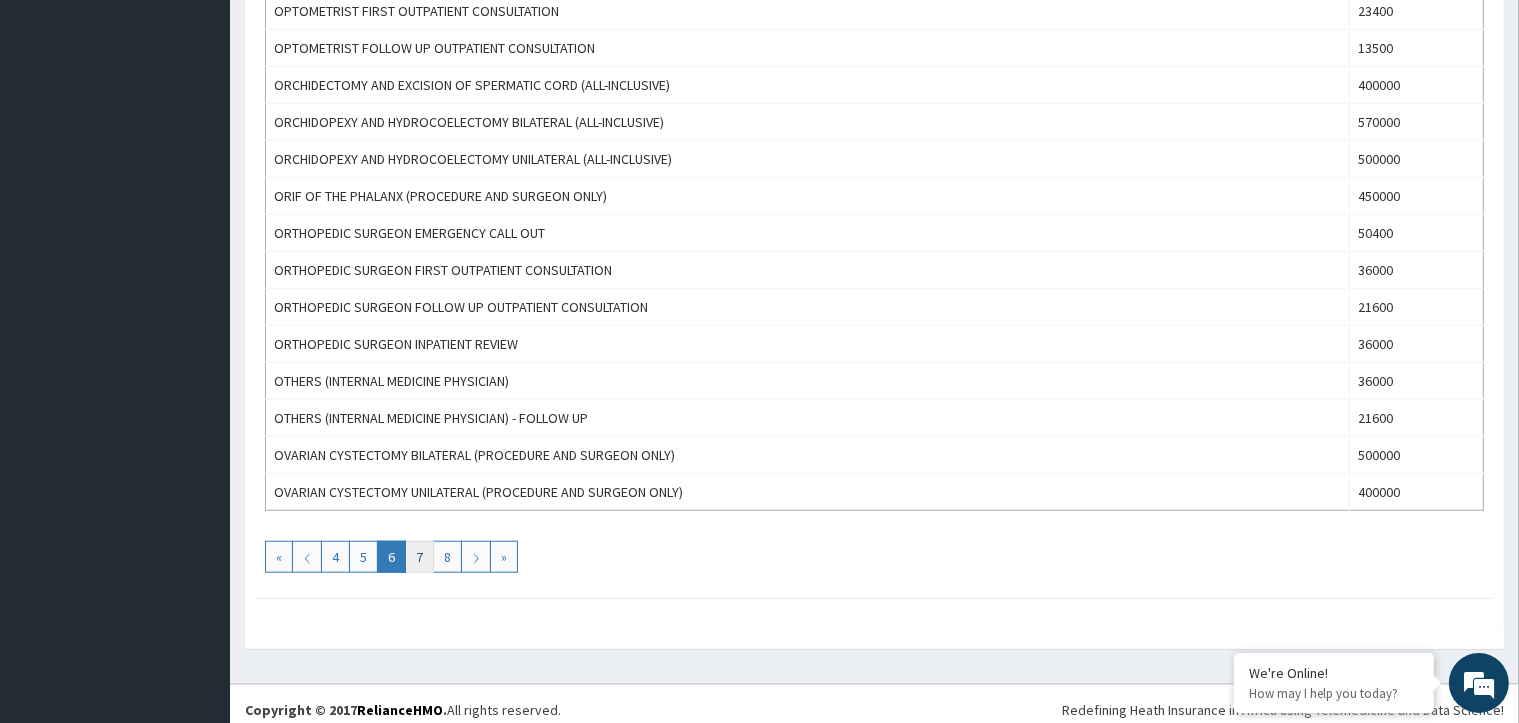 click on "7" at bounding box center [419, 557] 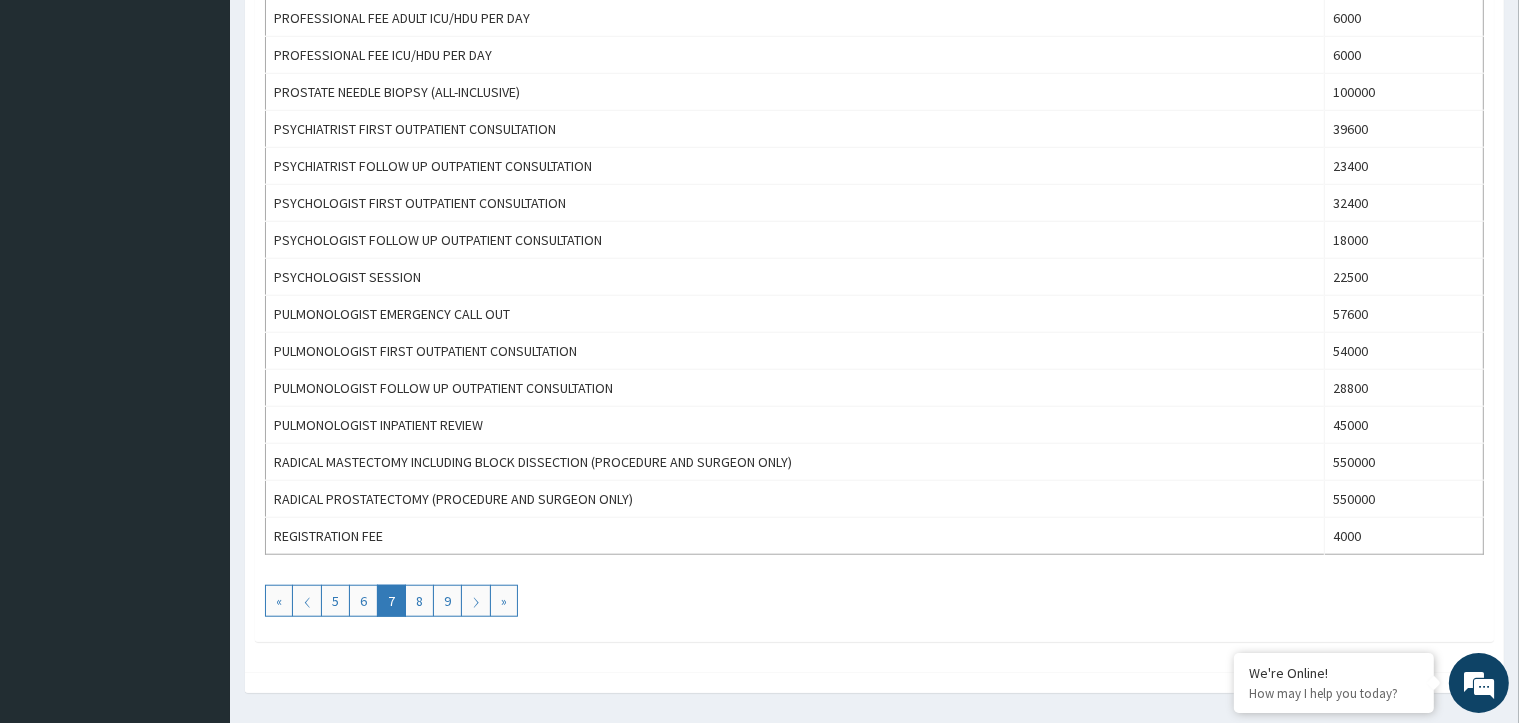 scroll, scrollTop: 1700, scrollLeft: 0, axis: vertical 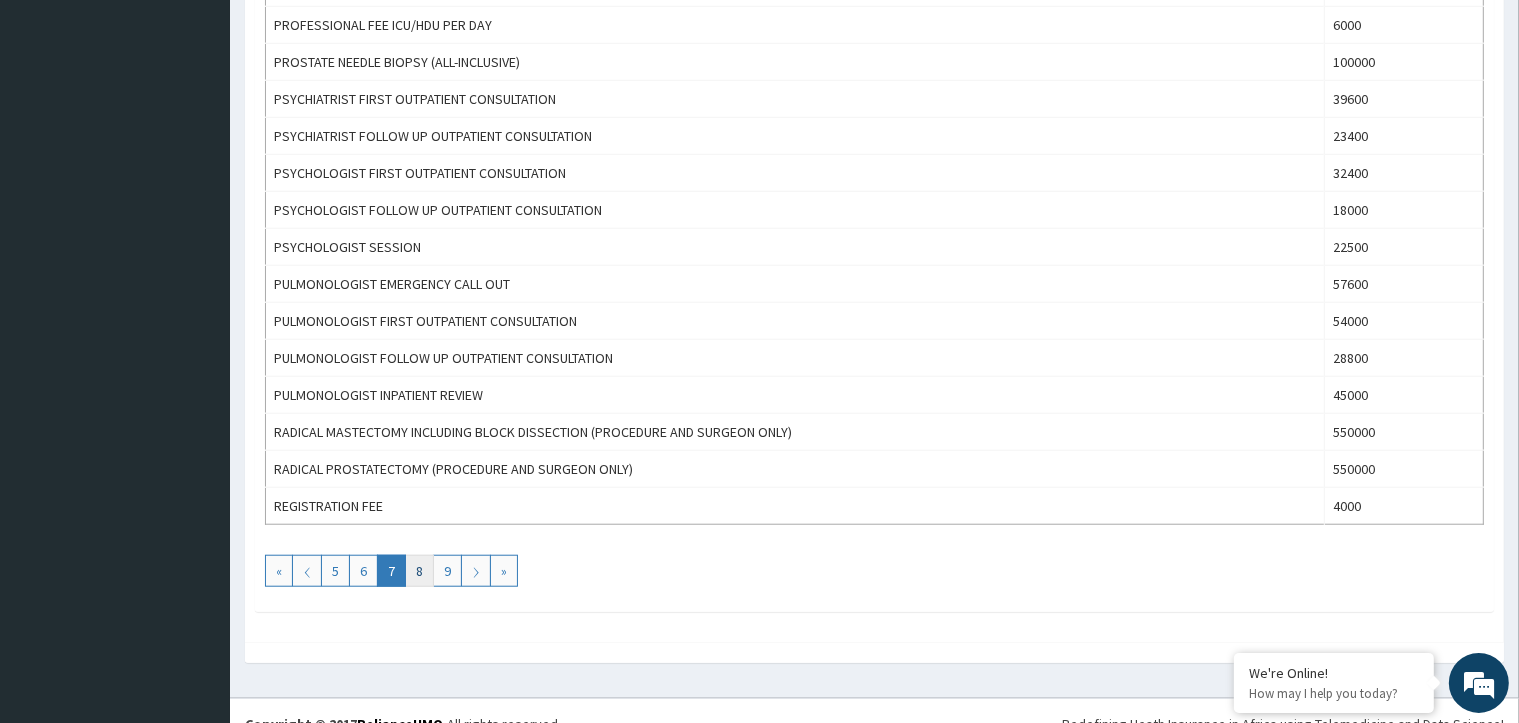 click on "8" at bounding box center [419, 571] 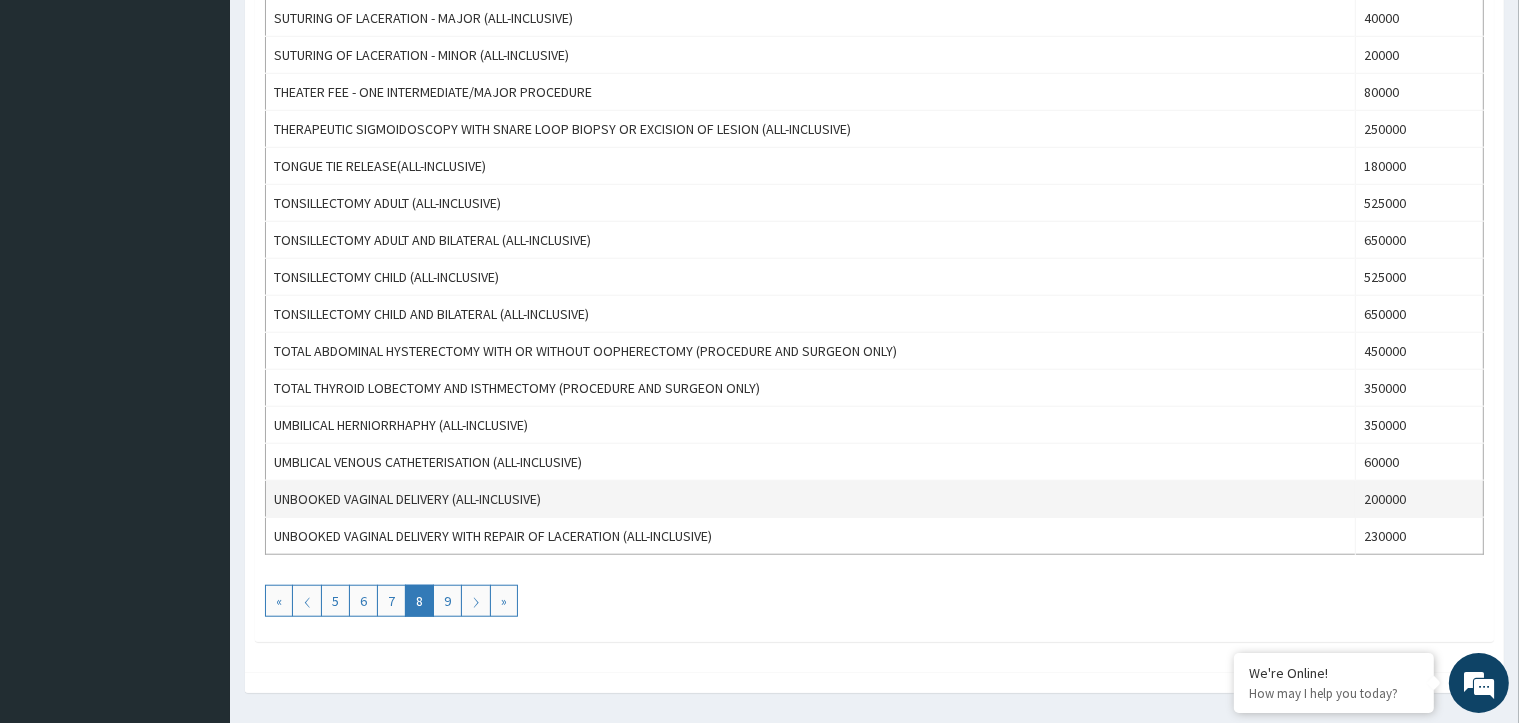 scroll, scrollTop: 1700, scrollLeft: 0, axis: vertical 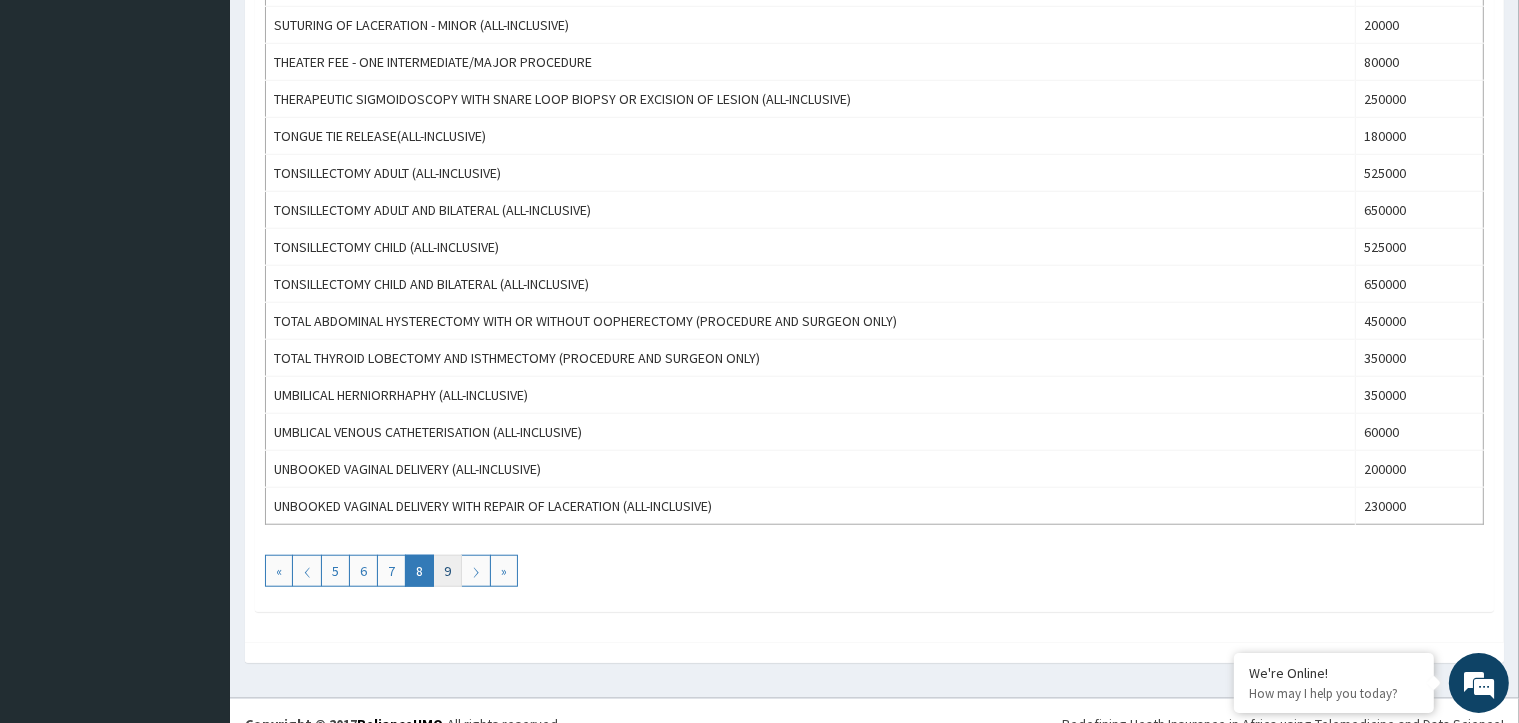 click on "9" at bounding box center [447, 571] 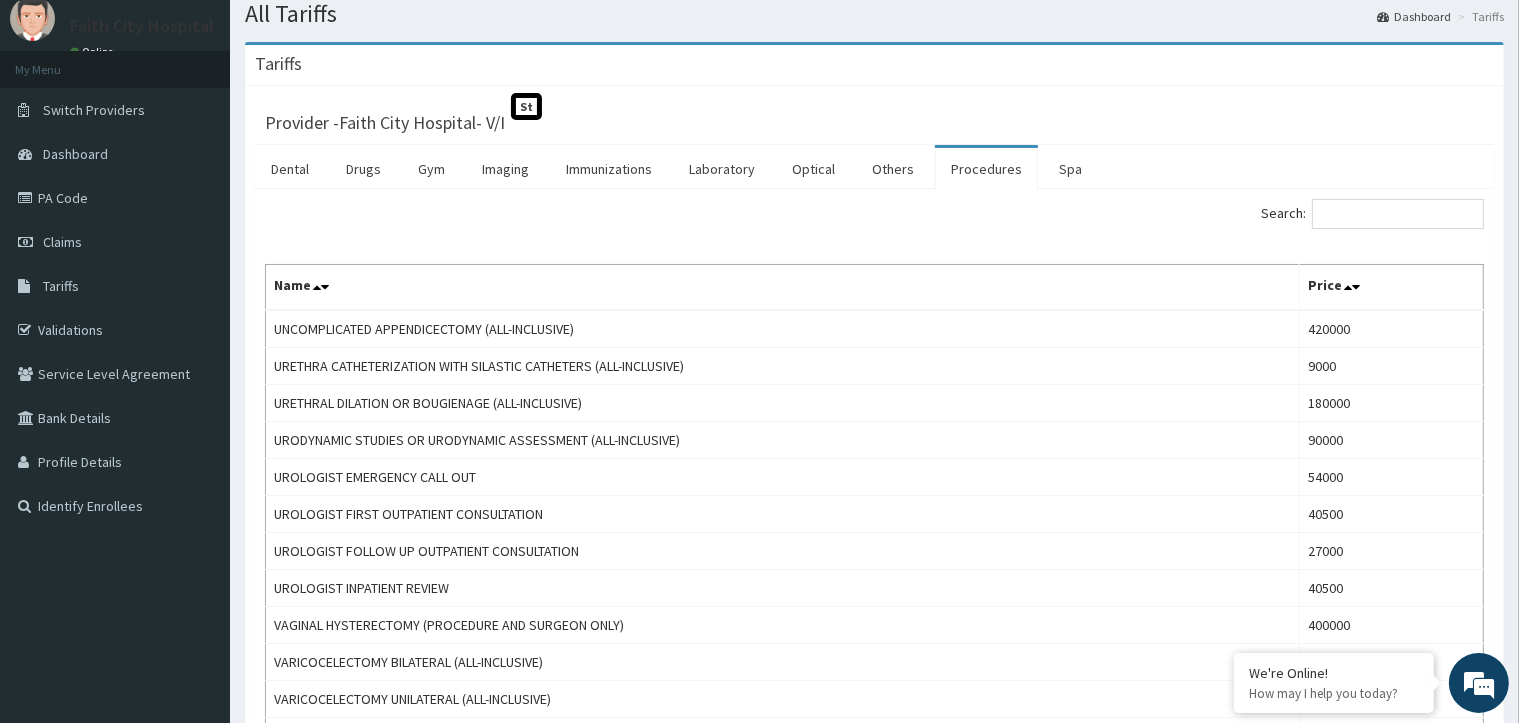 scroll, scrollTop: 36, scrollLeft: 0, axis: vertical 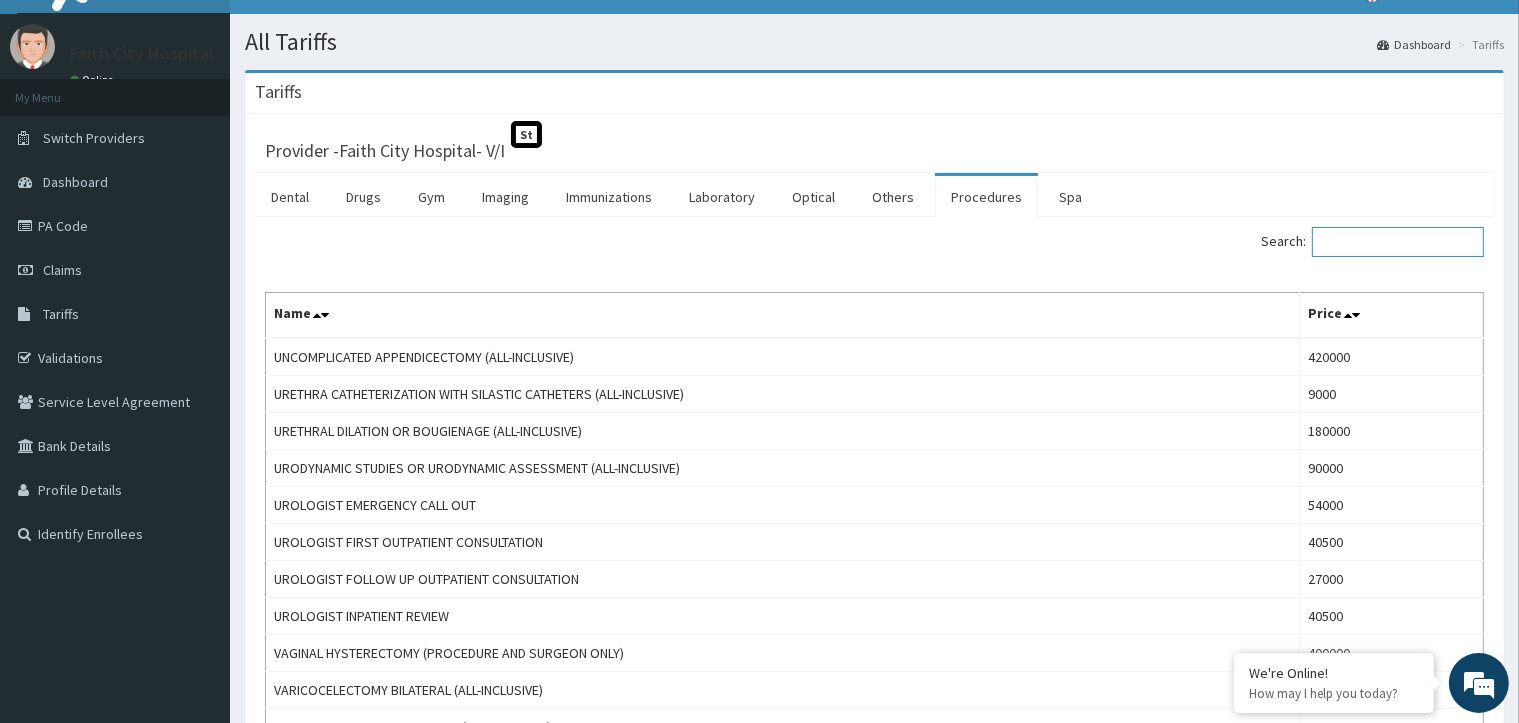 click on "Search:" at bounding box center (1398, 242) 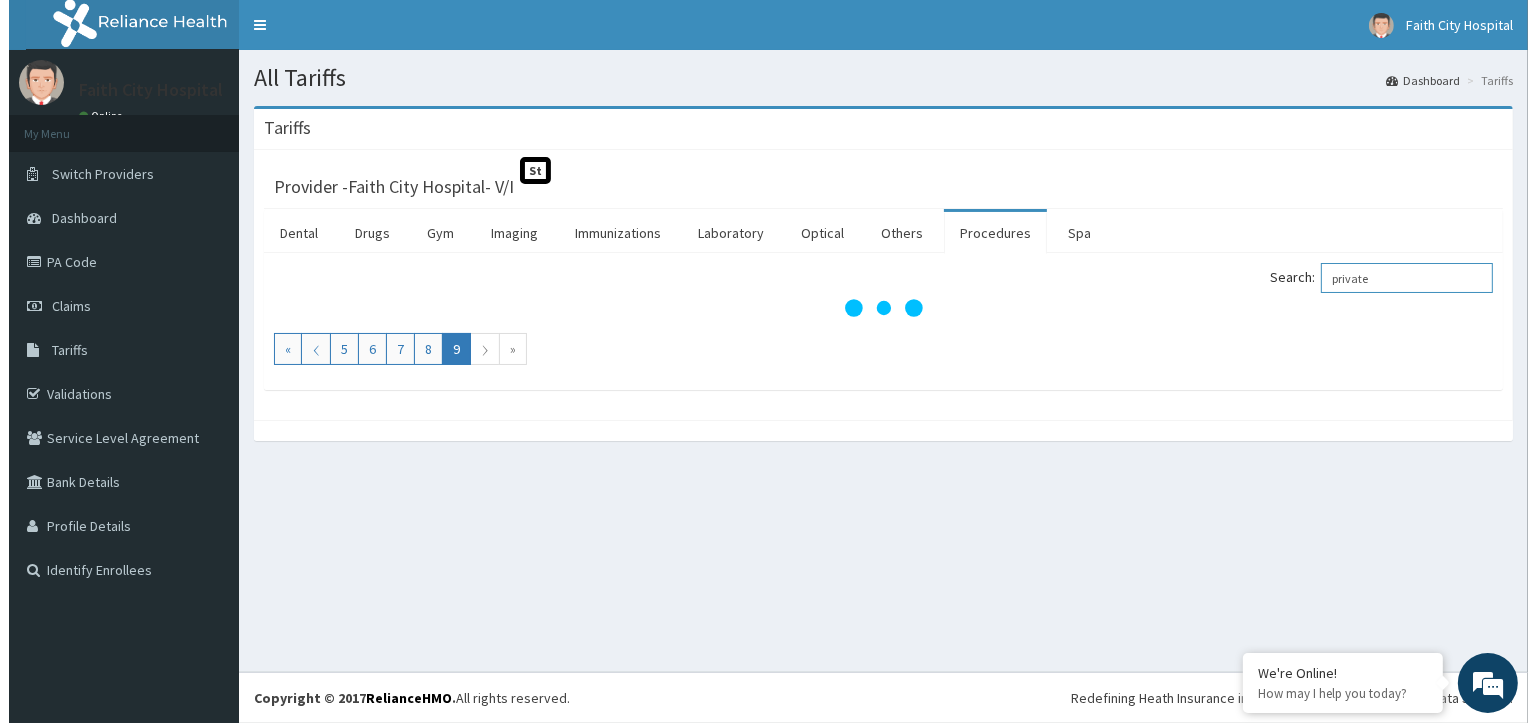 scroll, scrollTop: 0, scrollLeft: 0, axis: both 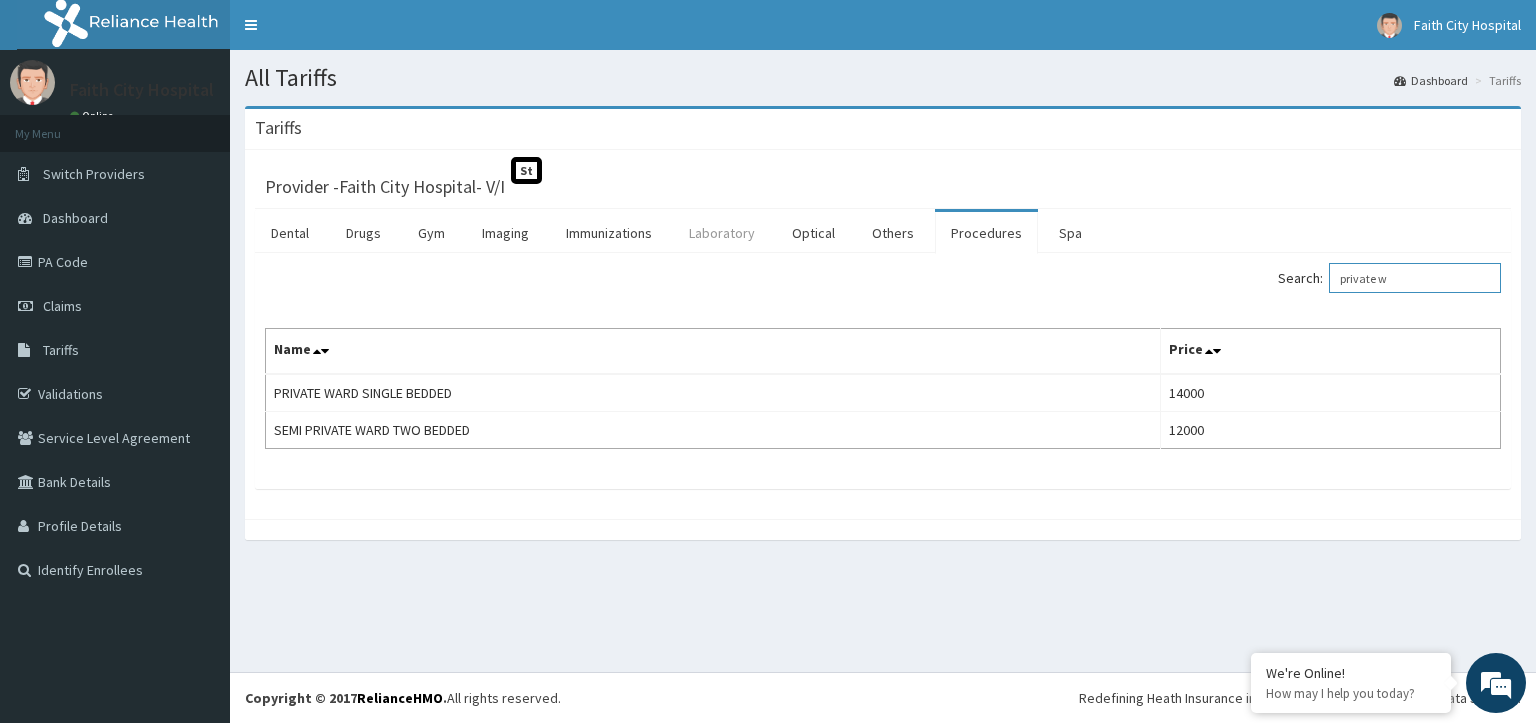type on "private w" 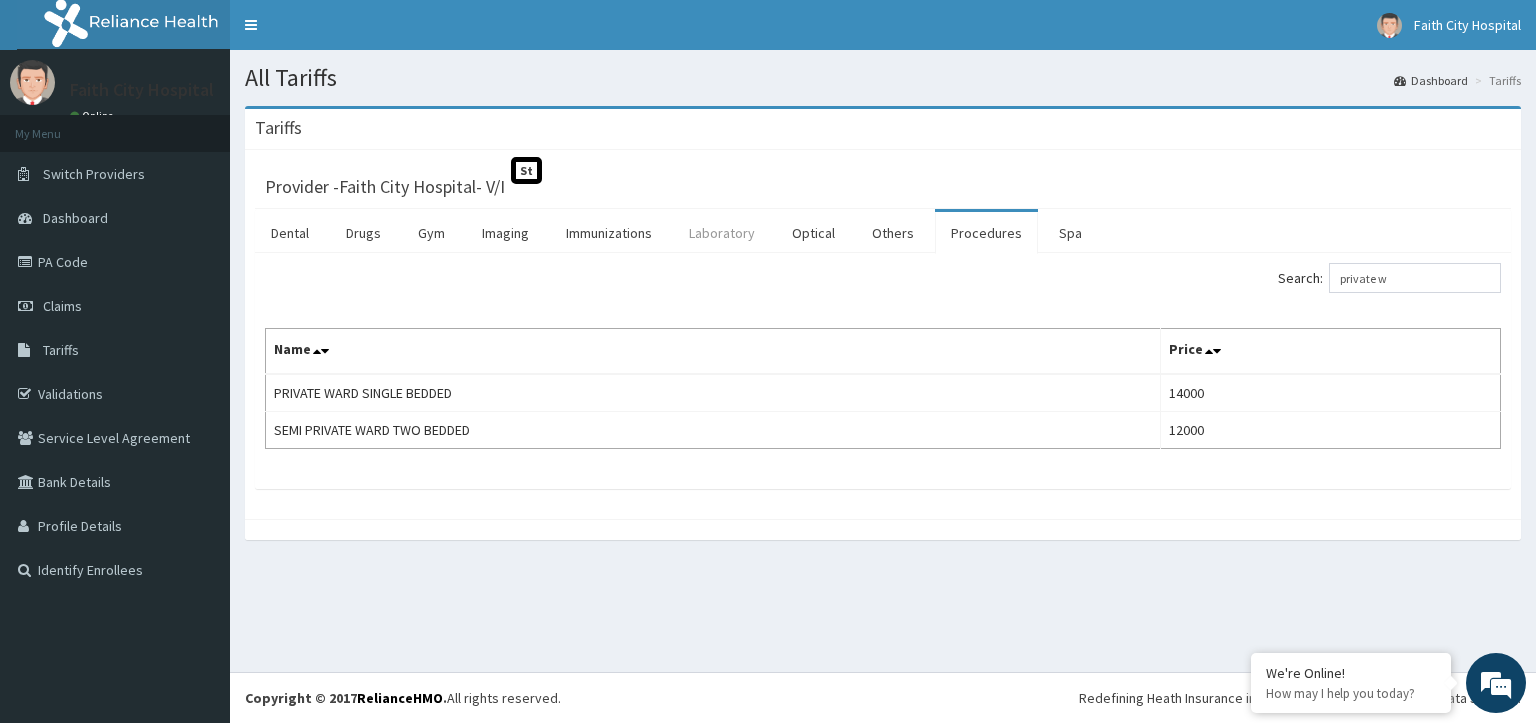 click on "Laboratory" at bounding box center (722, 233) 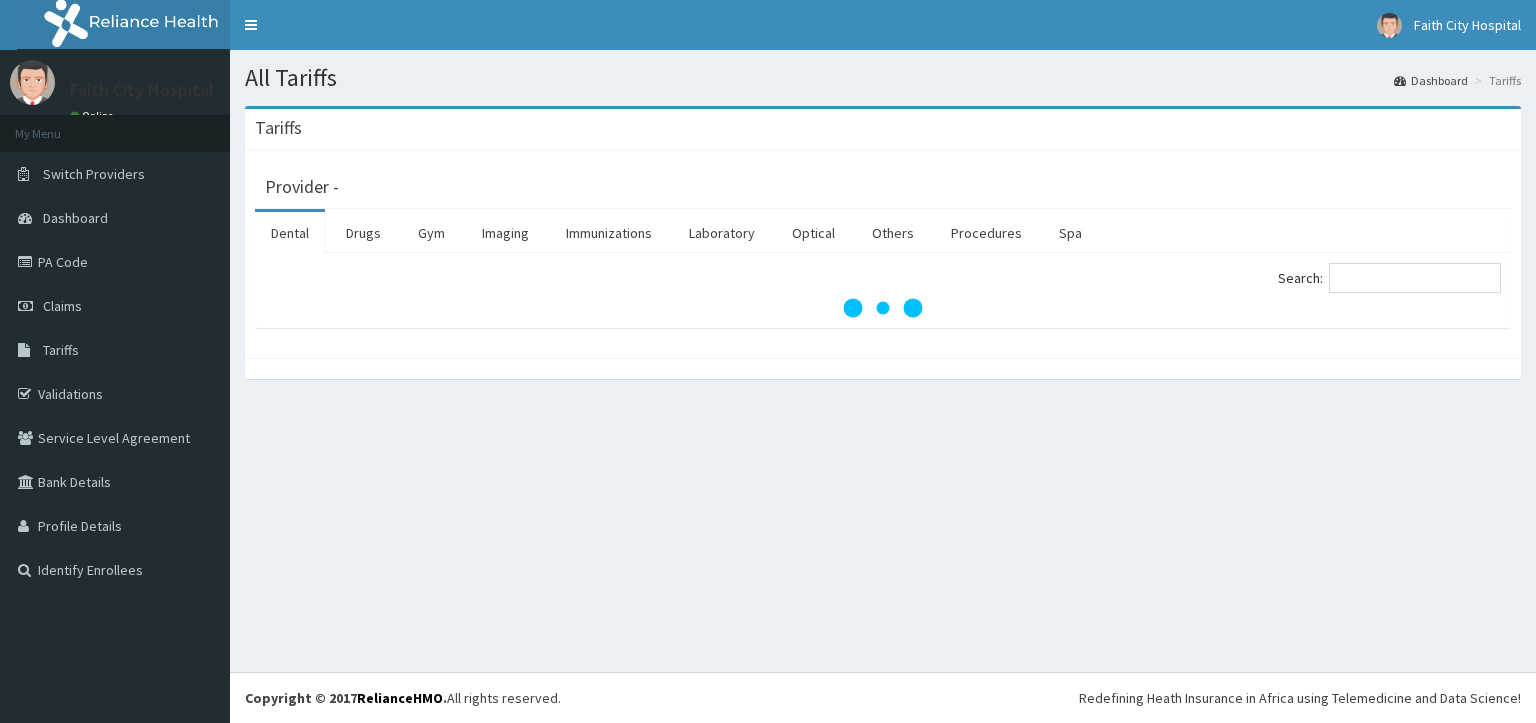 scroll, scrollTop: 0, scrollLeft: 0, axis: both 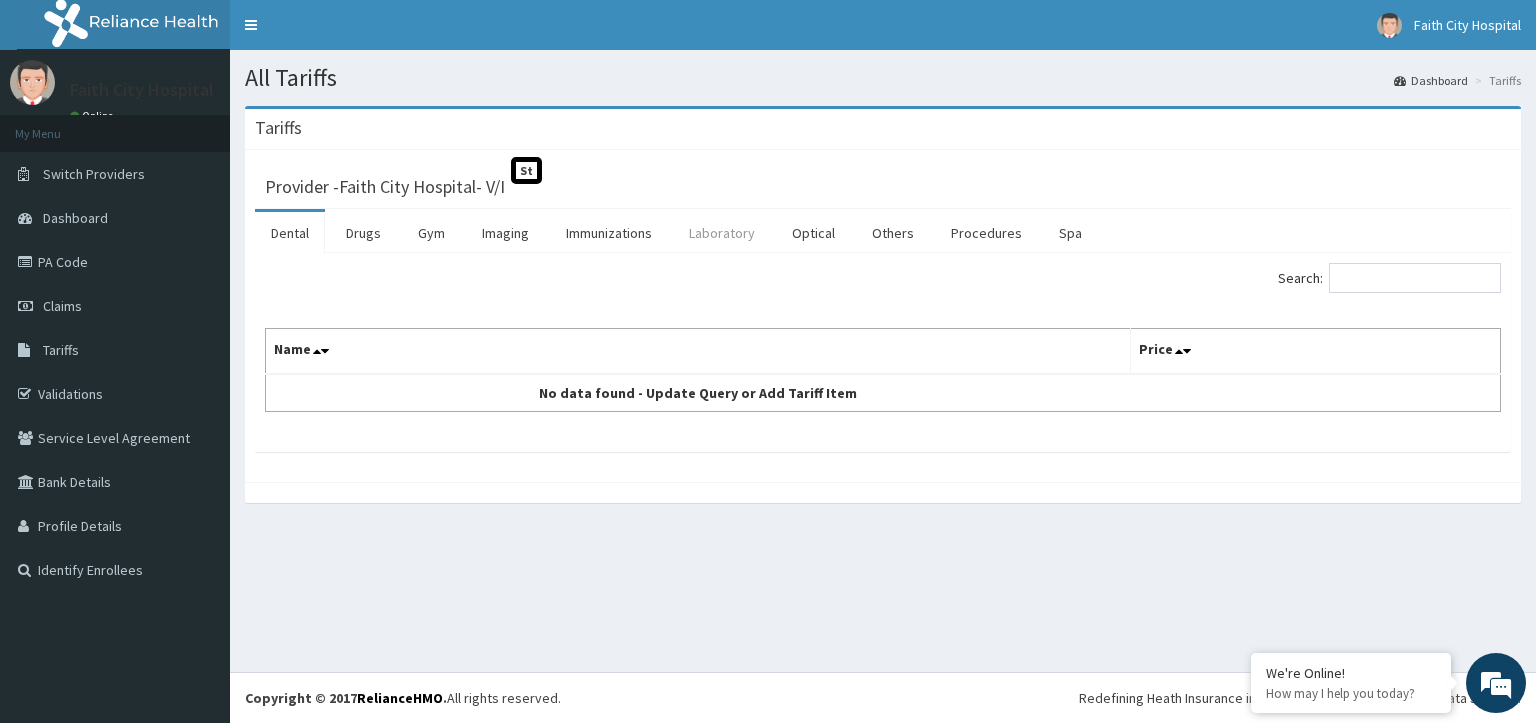 click on "Laboratory" at bounding box center (722, 233) 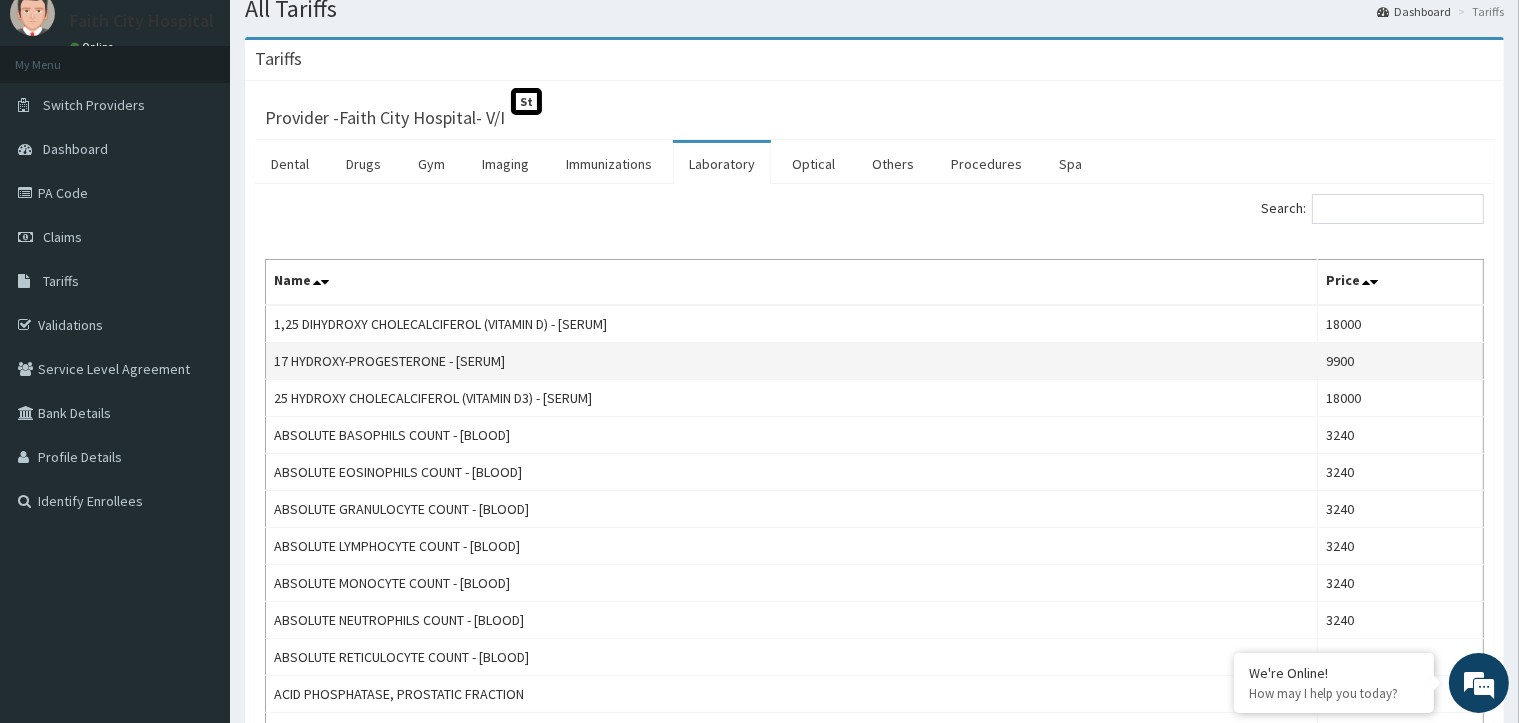 scroll, scrollTop: 200, scrollLeft: 0, axis: vertical 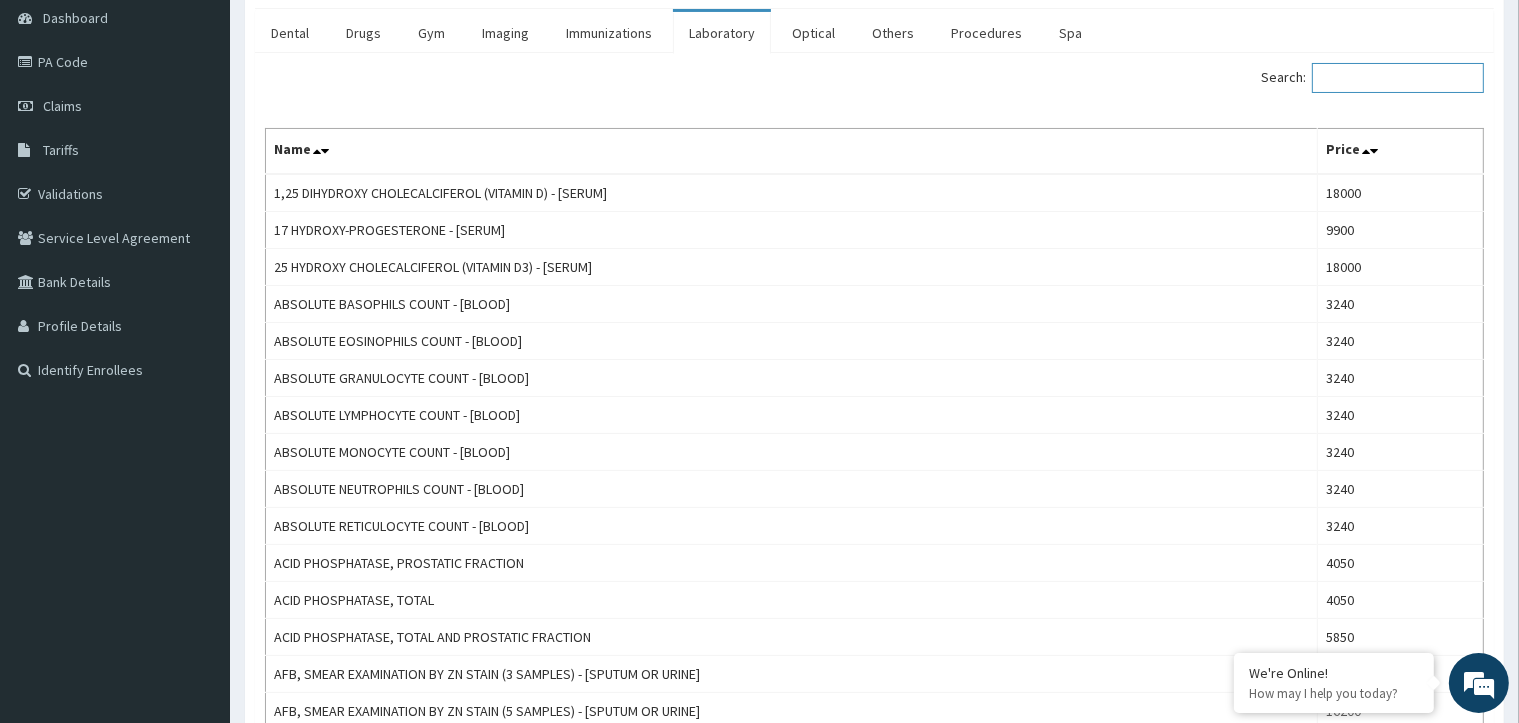 click on "Search:" at bounding box center [1398, 78] 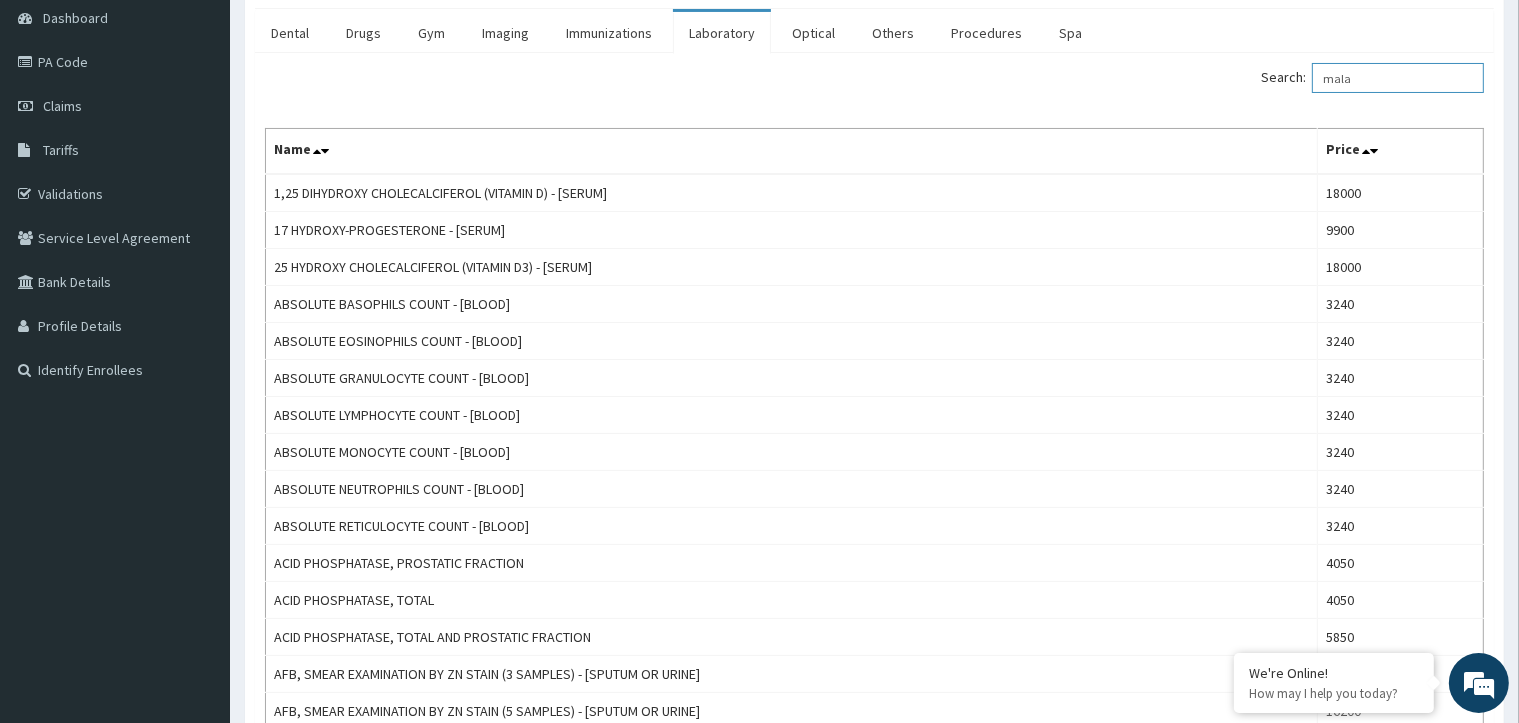 scroll, scrollTop: 0, scrollLeft: 0, axis: both 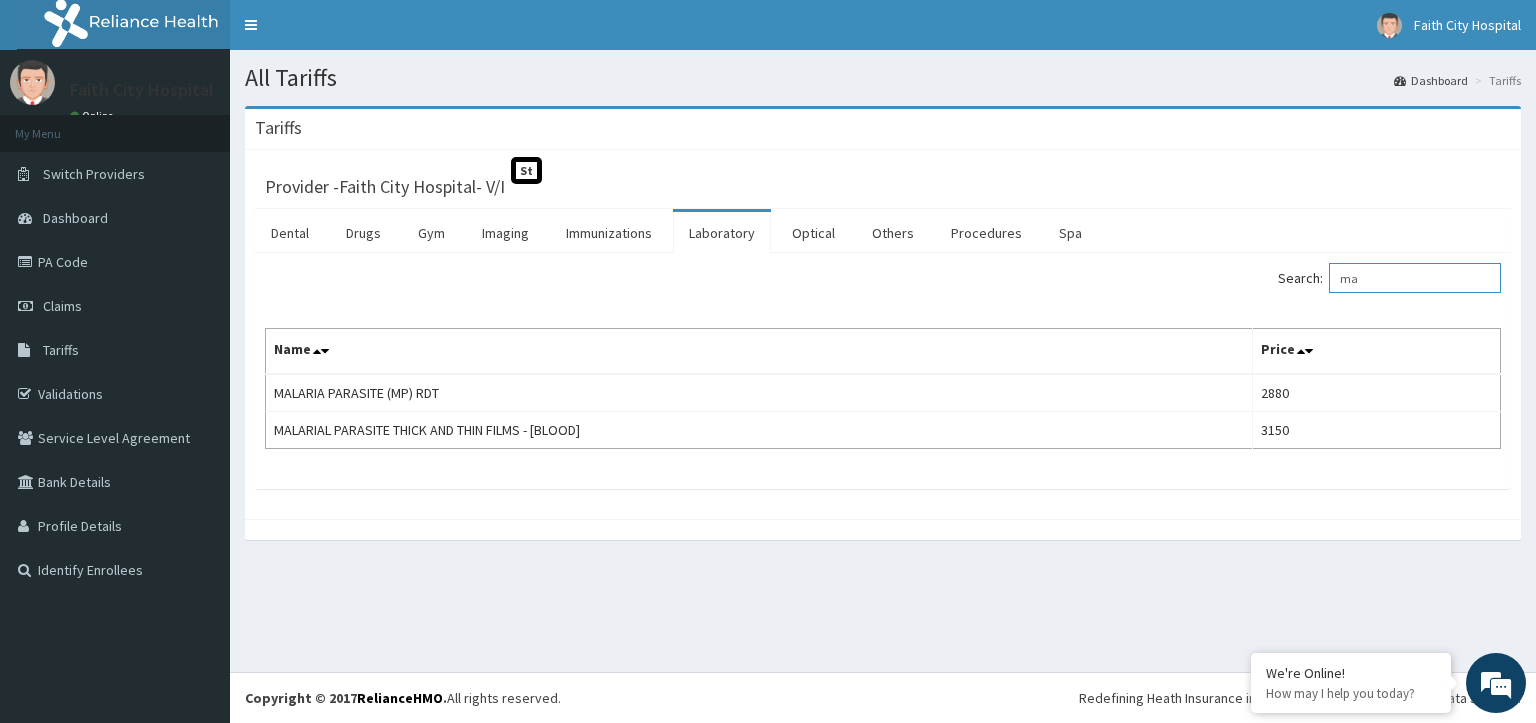 type on "m" 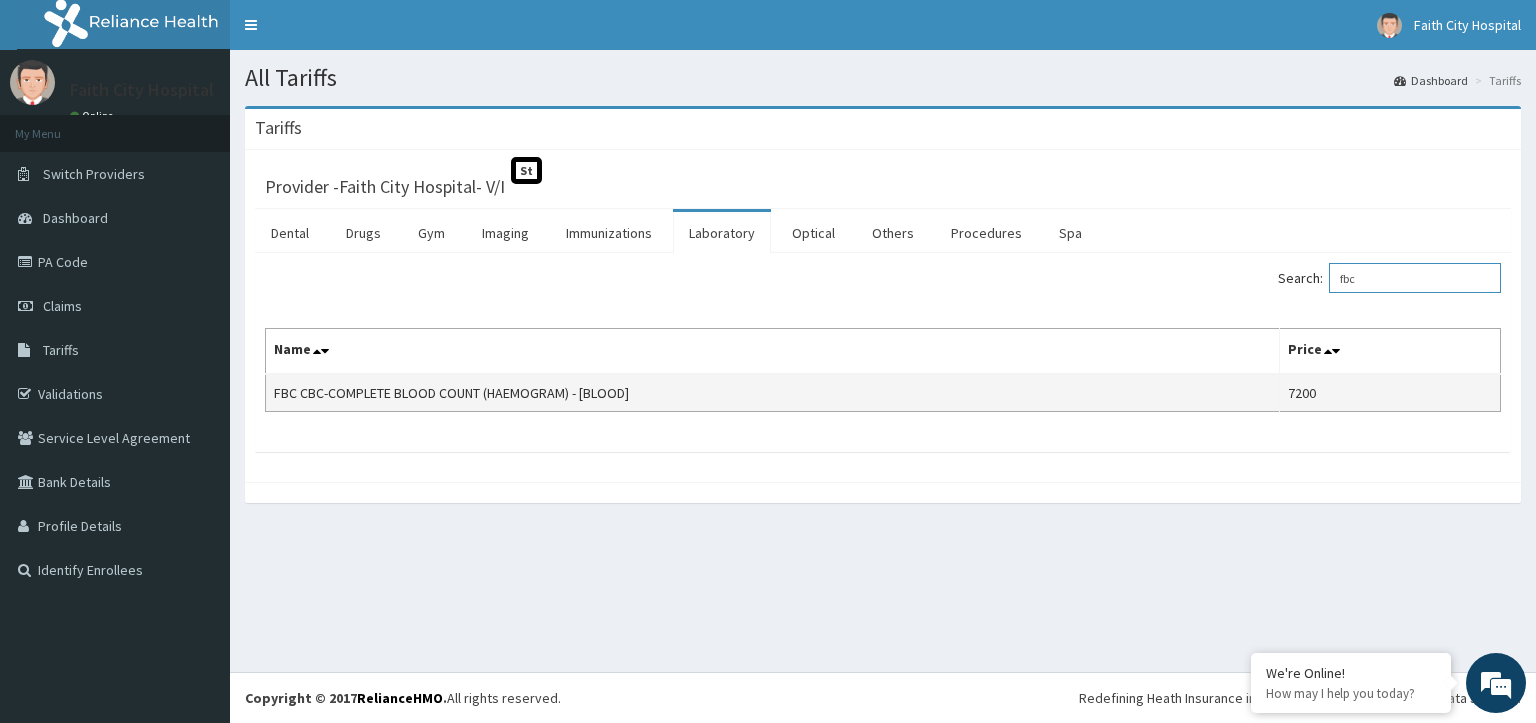 type on "fbc" 